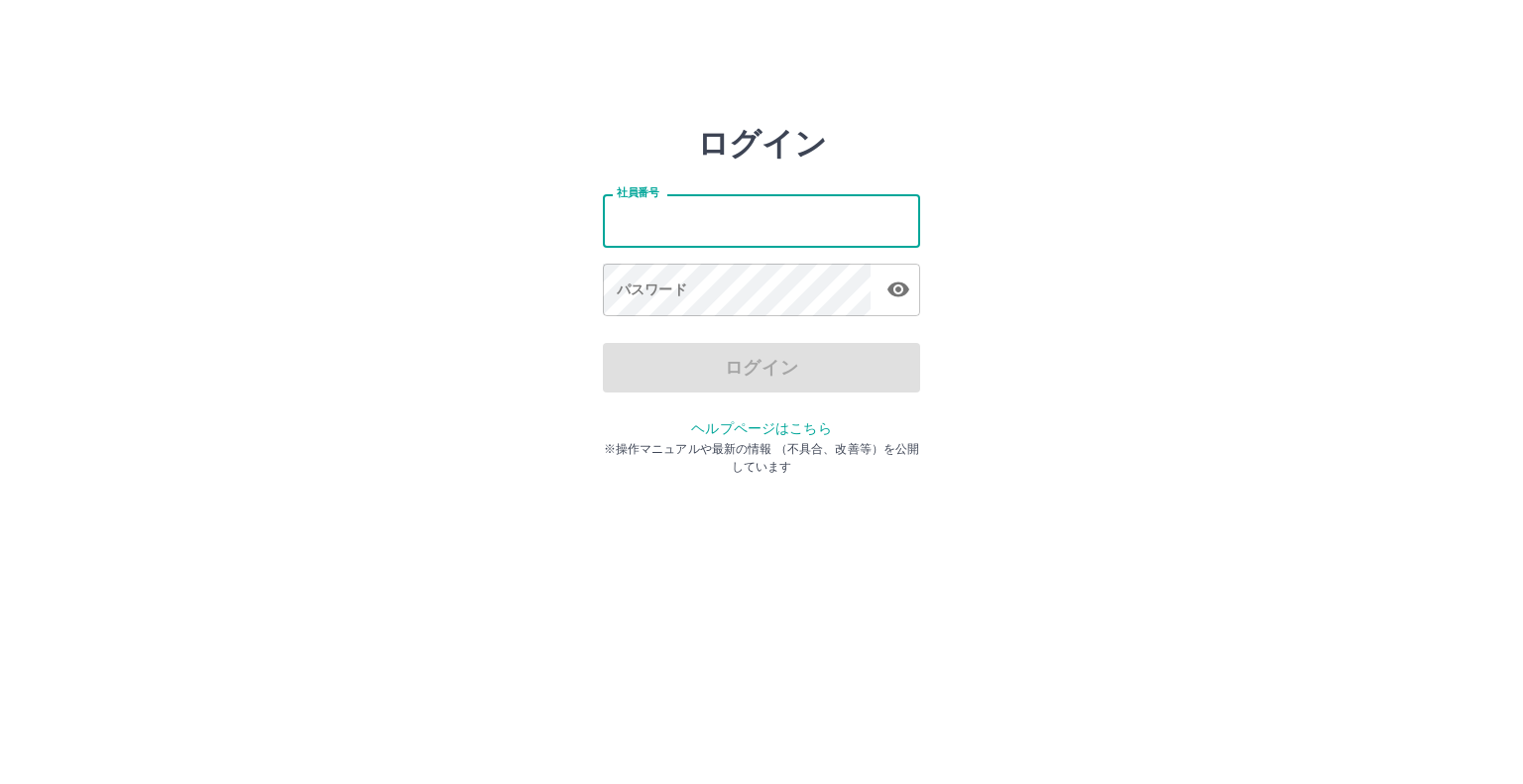 scroll, scrollTop: 0, scrollLeft: 0, axis: both 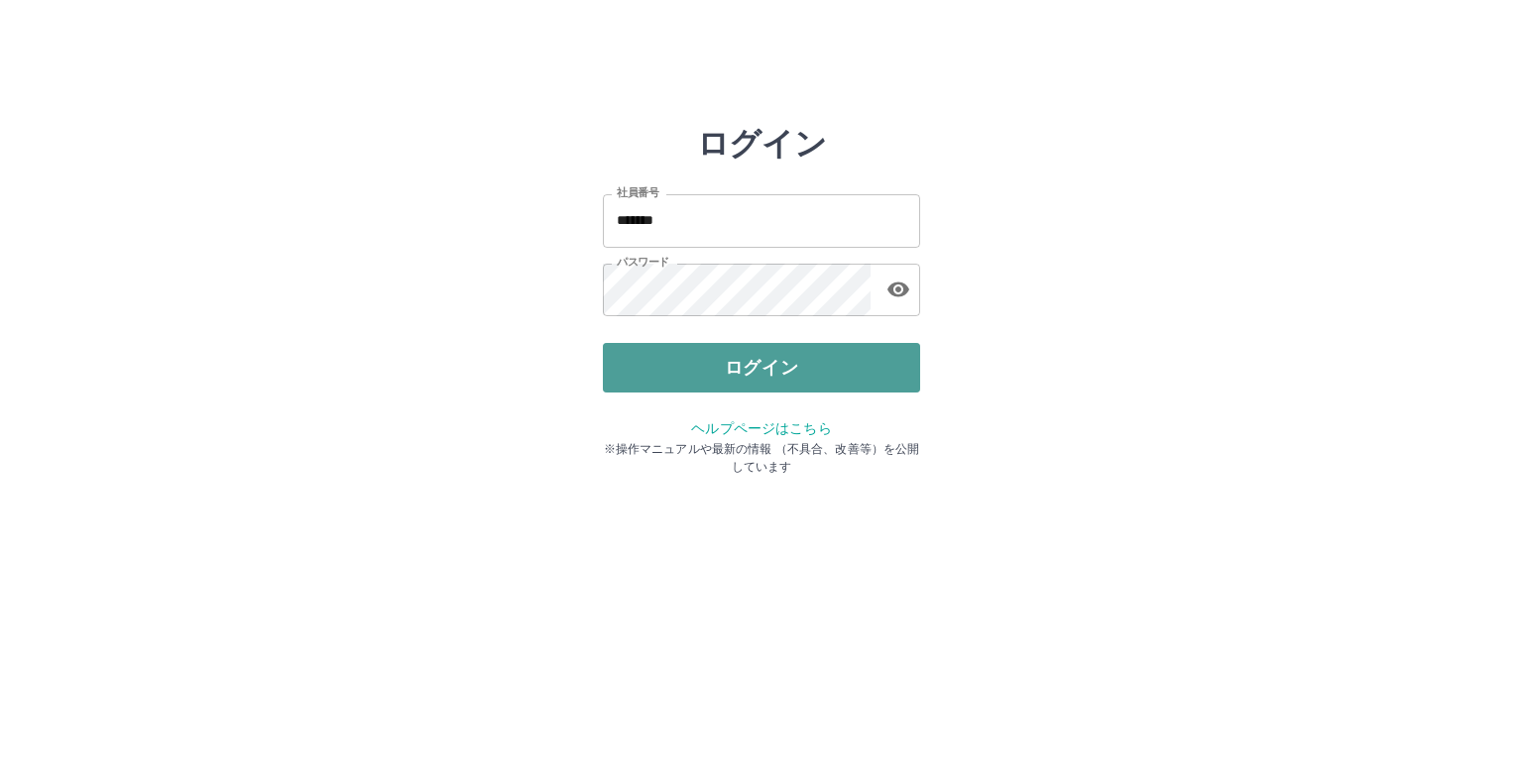 click on "ログイン" at bounding box center [762, 368] 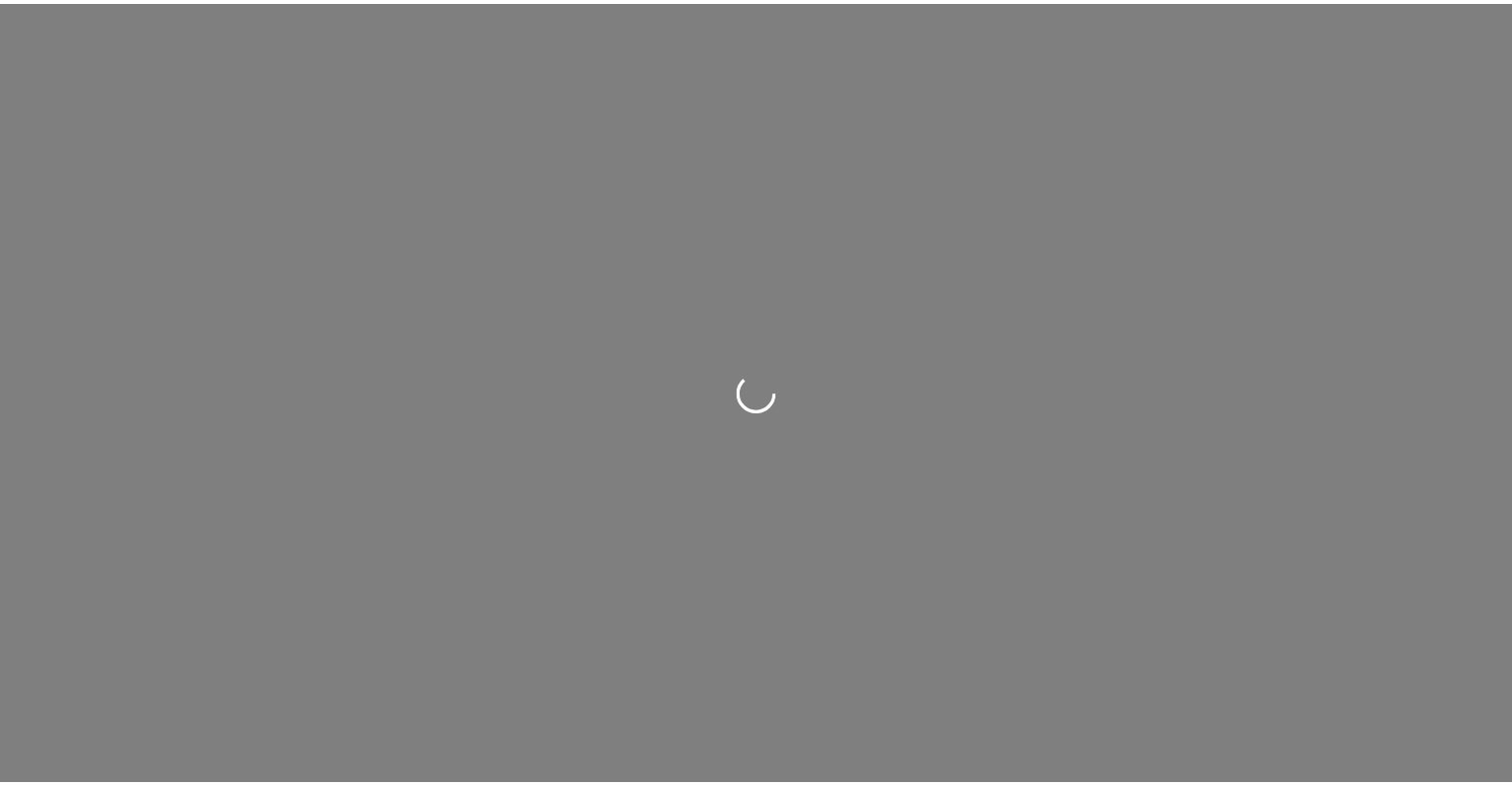 scroll, scrollTop: 0, scrollLeft: 0, axis: both 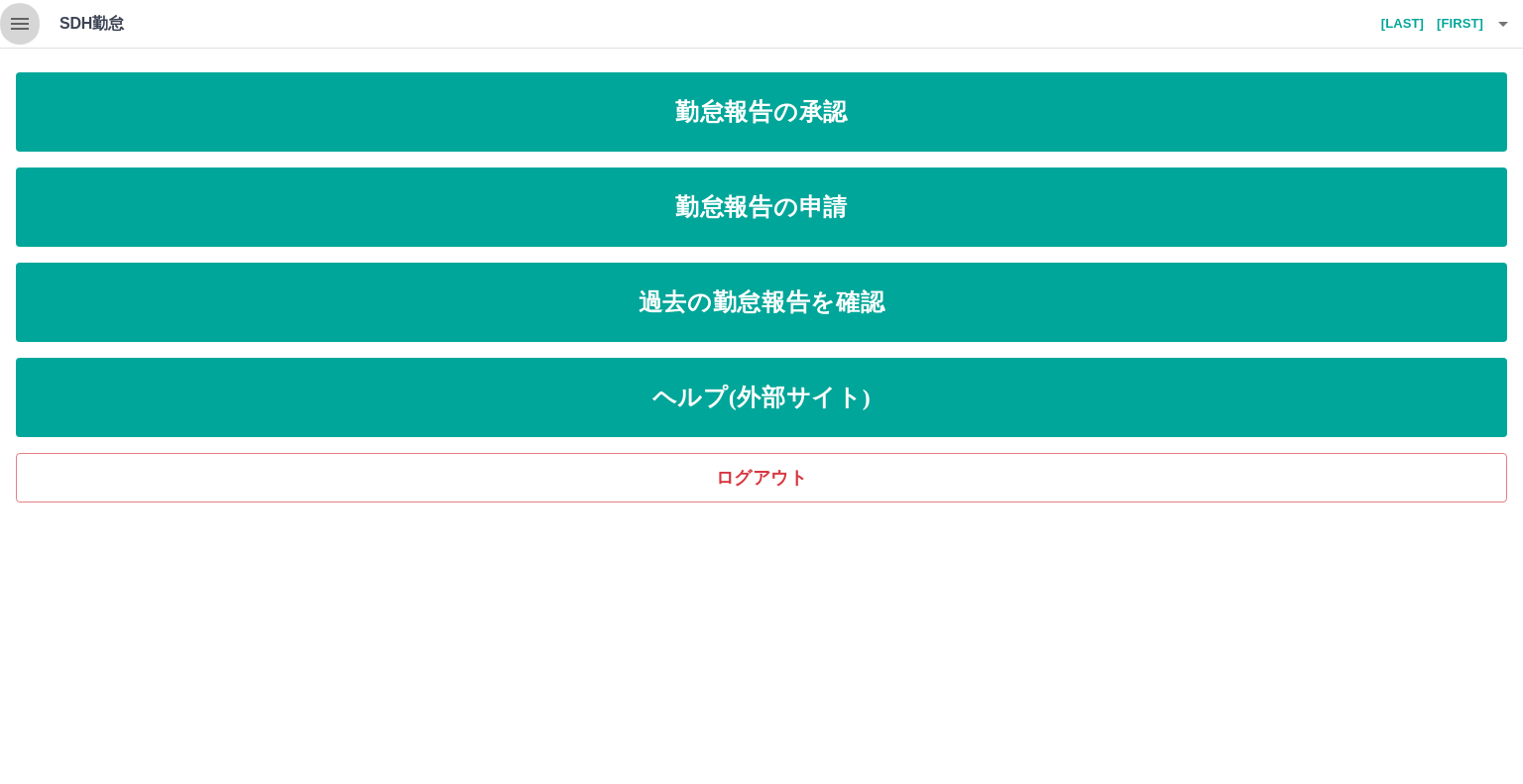 click 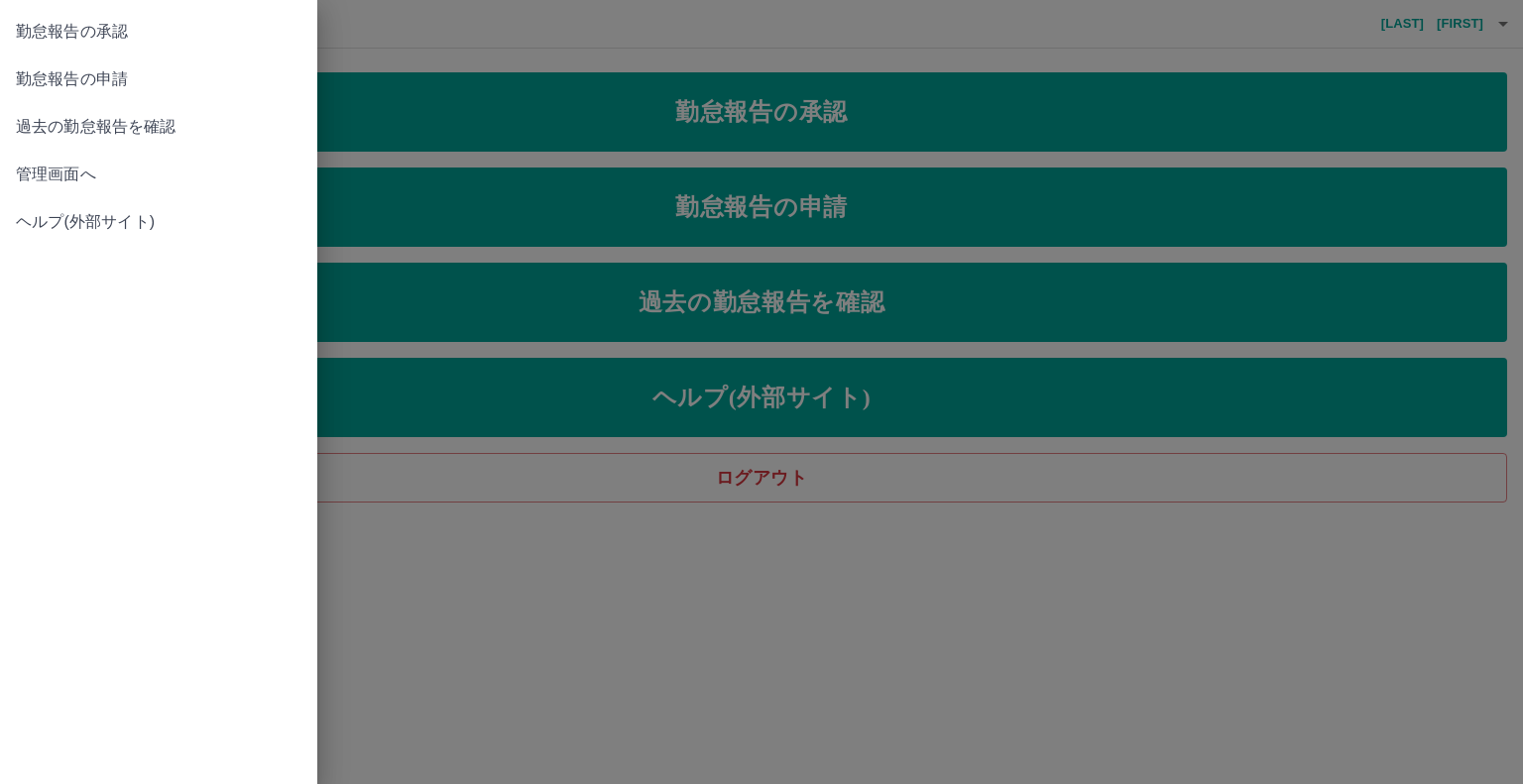 click on "管理画面へ" at bounding box center [159, 174] 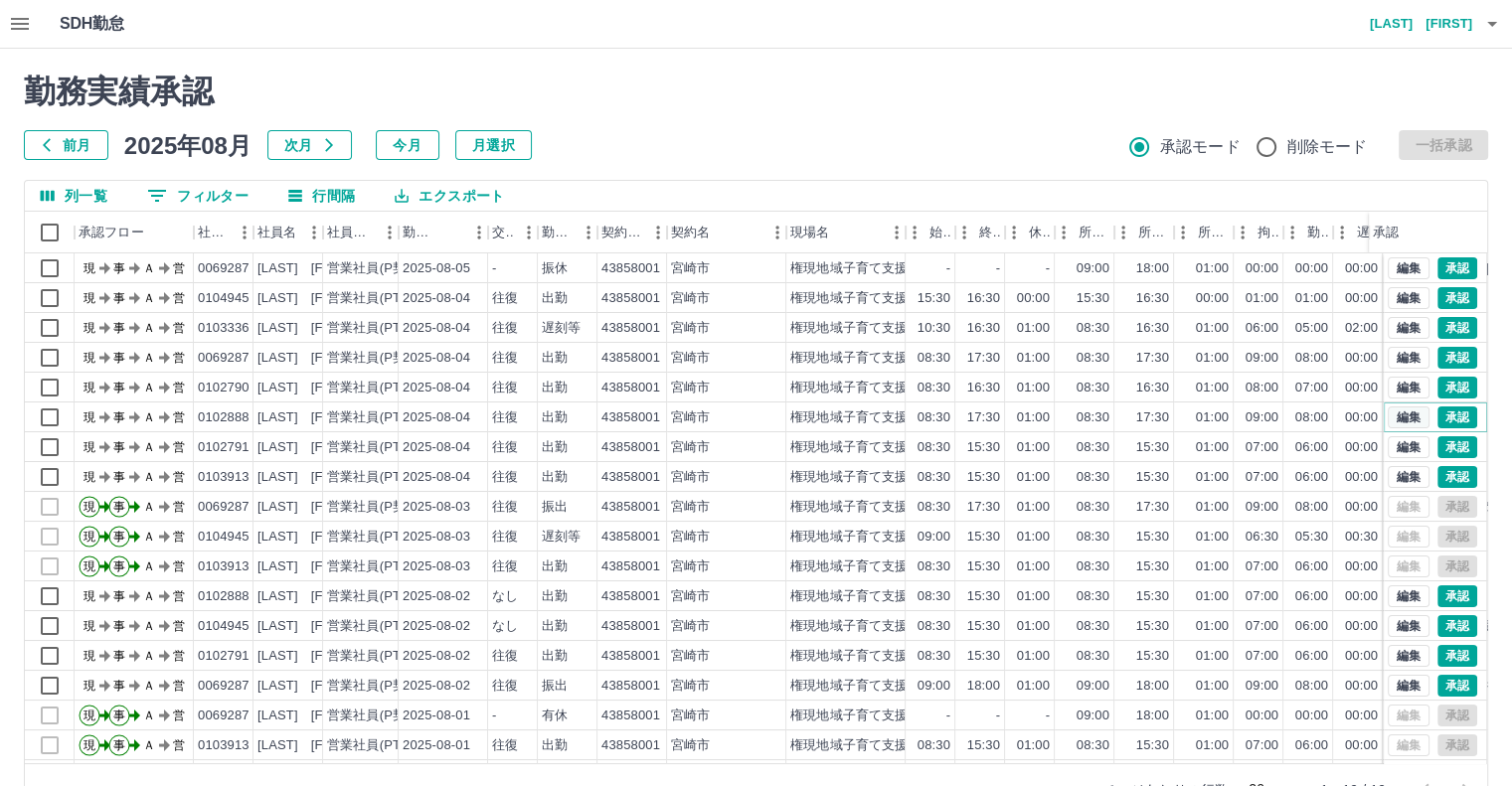 click on "編集" at bounding box center (1409, 417) 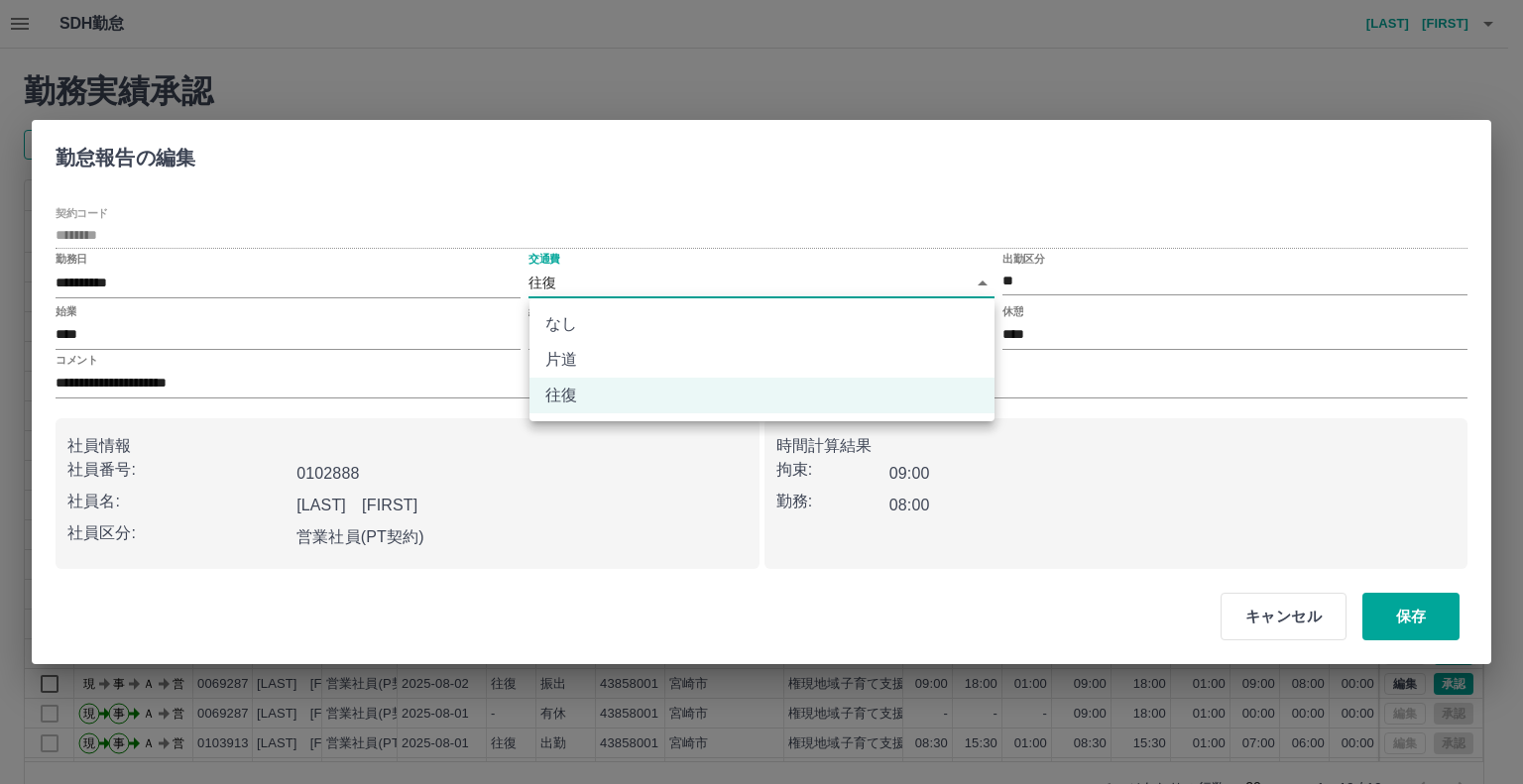 click on "SDH勤怠 日髙　ひとみ 勤務実績承認 前月 2025年08月 次月 今月 月選択 承認モード 削除モード 一括承認 列一覧 0 フィルター 行間隔 エクスポート 承認フロー 社員番号 社員名 社員区分 勤務日 交通費 勤務区分 契約コード 契約名 現場名 始業 終業 休憩 所定開始 所定終業 所定休憩 拘束 勤務 遅刻等 コメント ステータス 承認 現 事 Ａ 営 0069287 日髙　ひとみ 営業社員(P契約) 2025-08-05  -  振休 43858001 宮崎市 権現地域子育て支援センター - - - 09:00 18:00 01:00 00:00 00:00 00:00 8月9日の振り休 現場責任者承認待 現 事 Ａ 営 0104945 泊　聖子 営業社員(PT契約) 2025-08-04 往復 出勤 43858001 宮崎市 権現地域子育て支援センター 15:30 16:30 00:00 15:30 16:30 00:00 01:00 01:00 00:00 職員会議 現場責任者承認待 現 事 Ａ 営 0103336 山中　結花 営業社員(PT契約) 2025-08-04 往復 遅刻等 43858001 宮崎市 10:30 現" at bounding box center [762, 418] 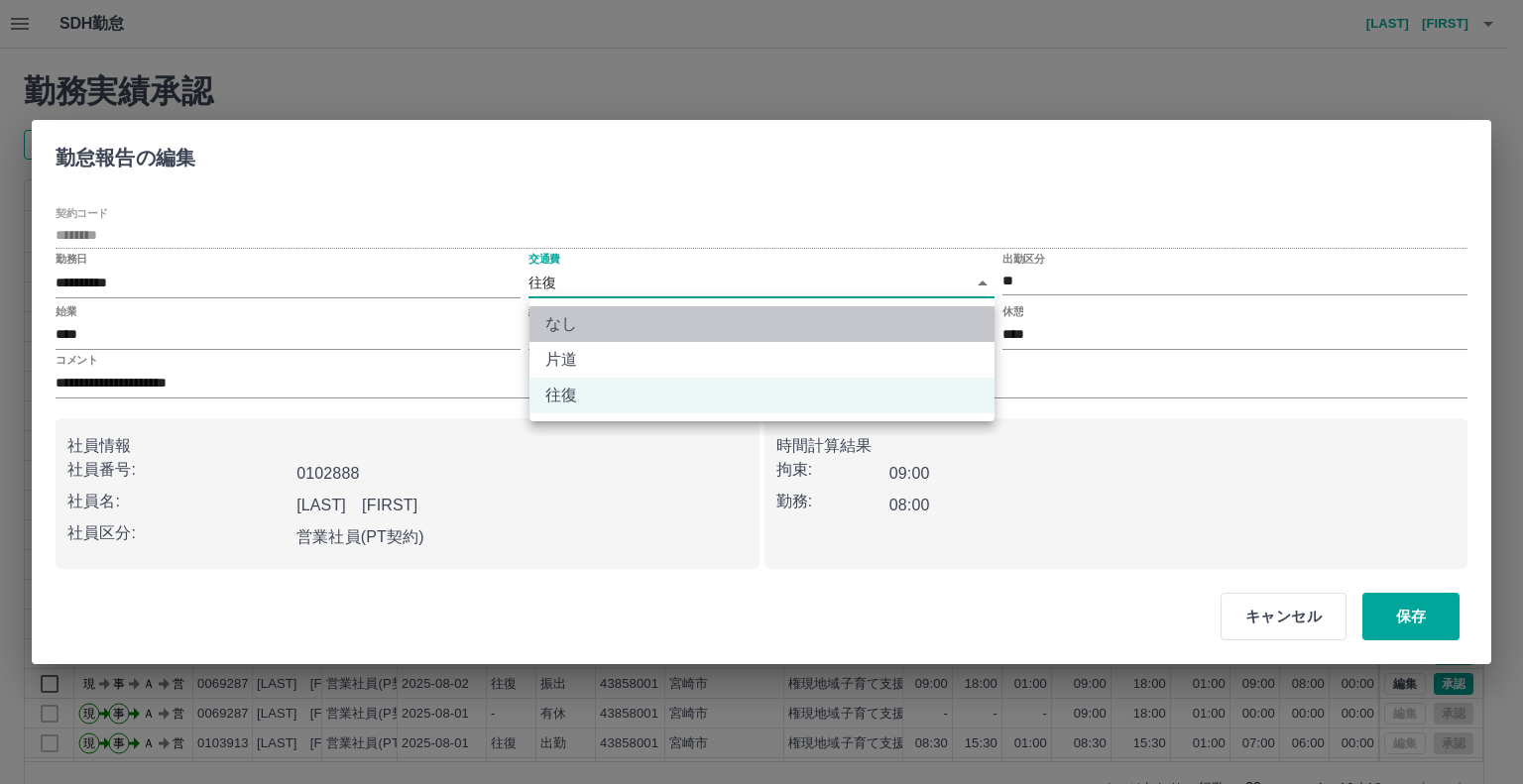 click on "なし" at bounding box center (762, 324) 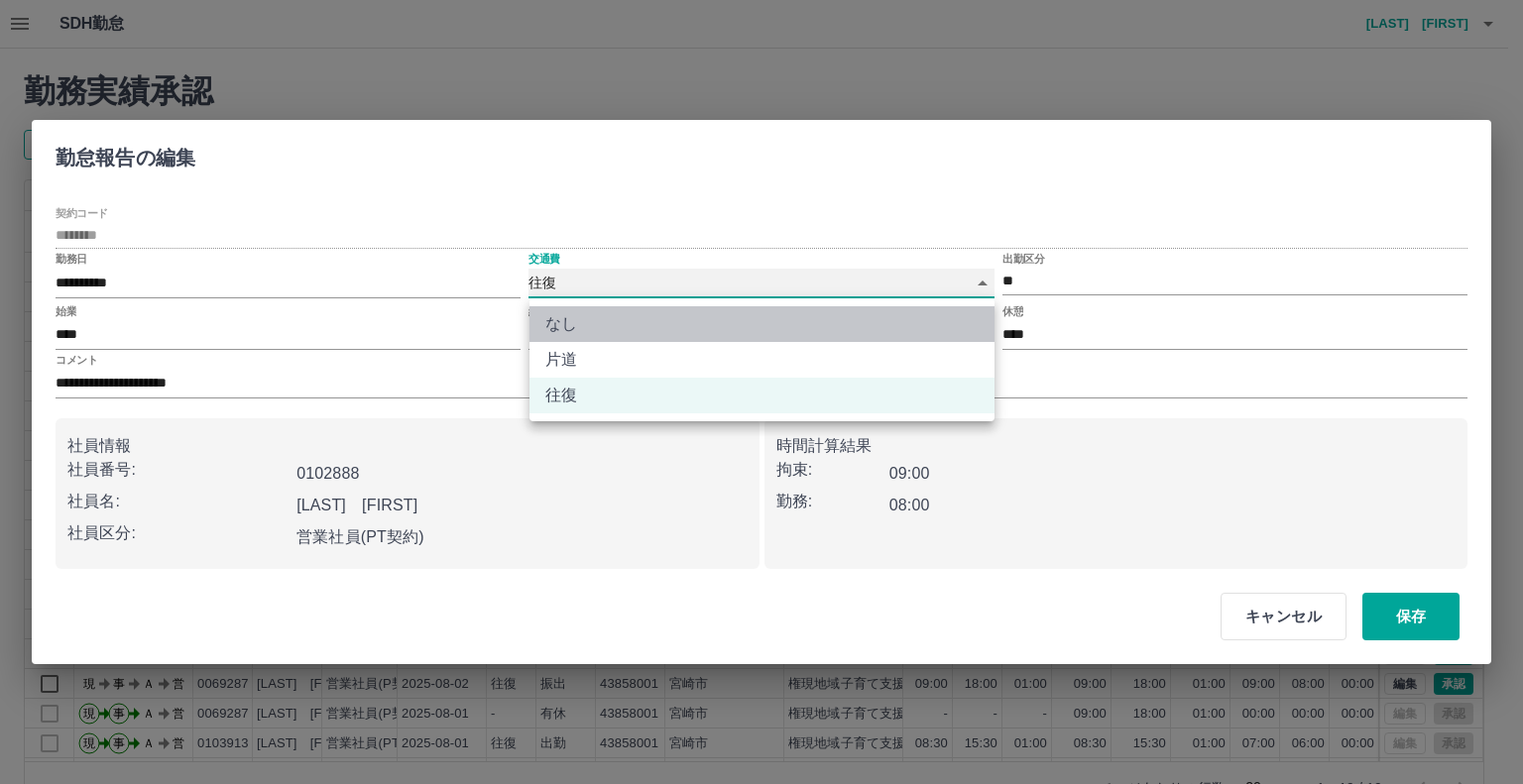 type on "****" 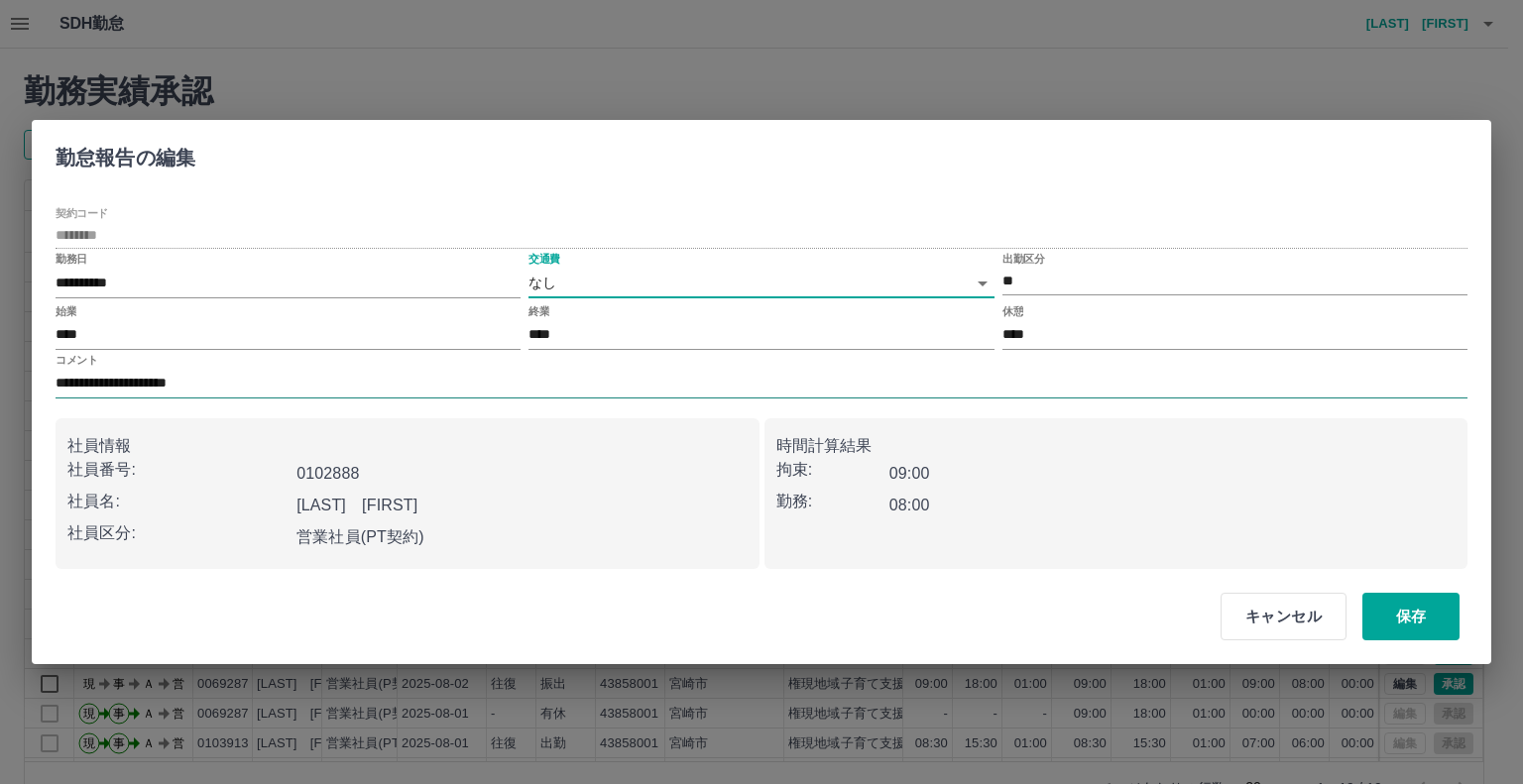 click on "**********" at bounding box center [762, 384] 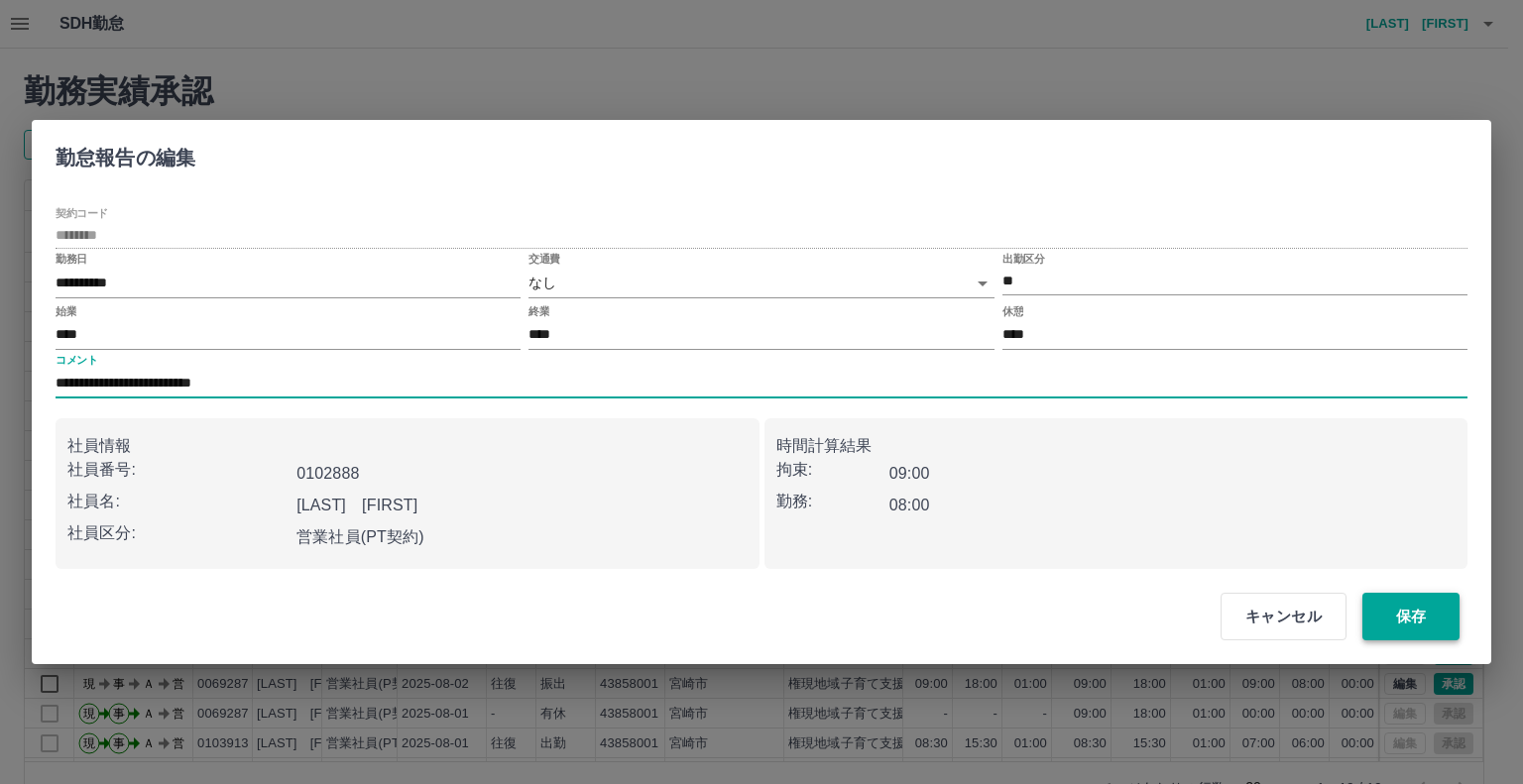 type on "**********" 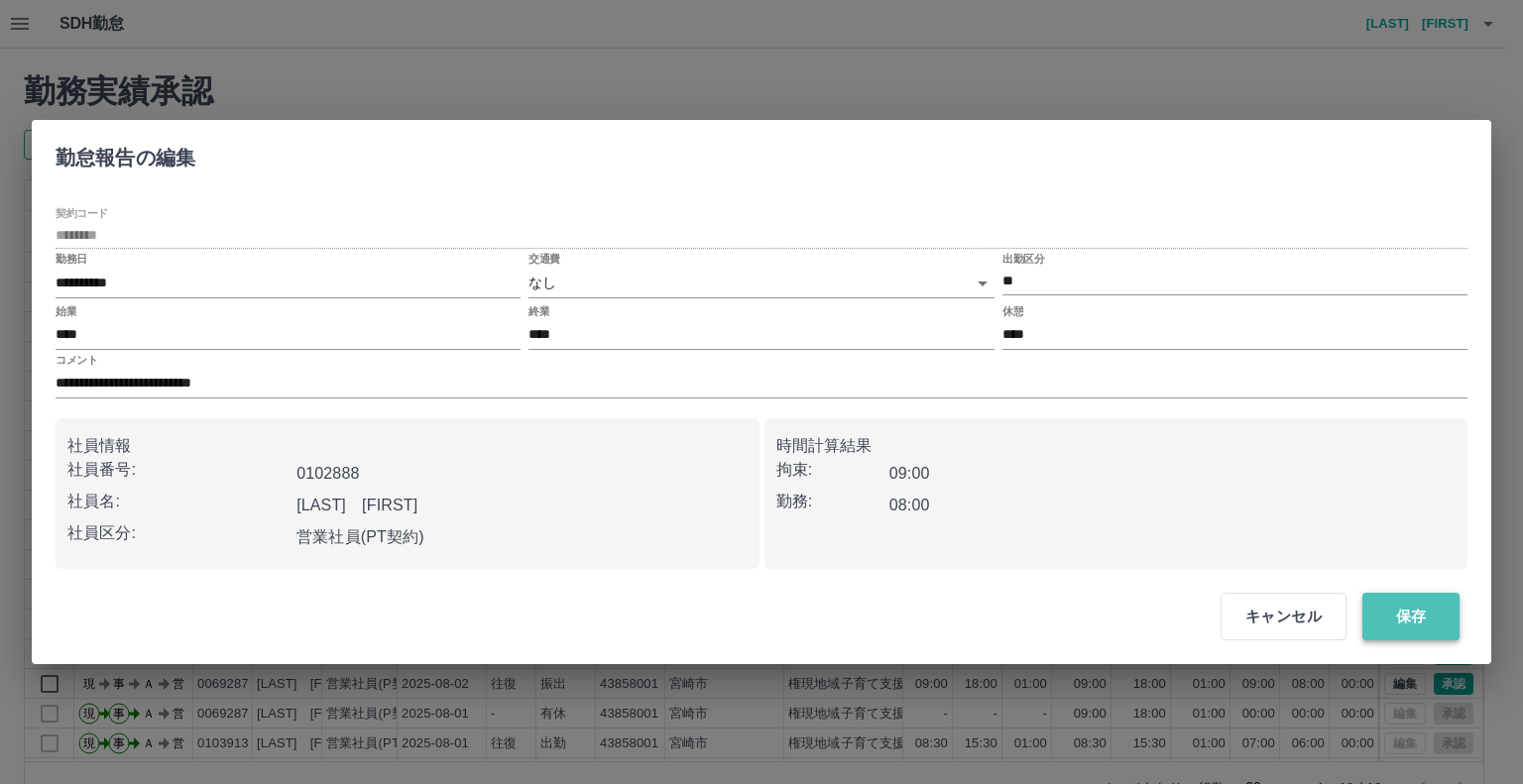 click on "保存" at bounding box center (1411, 616) 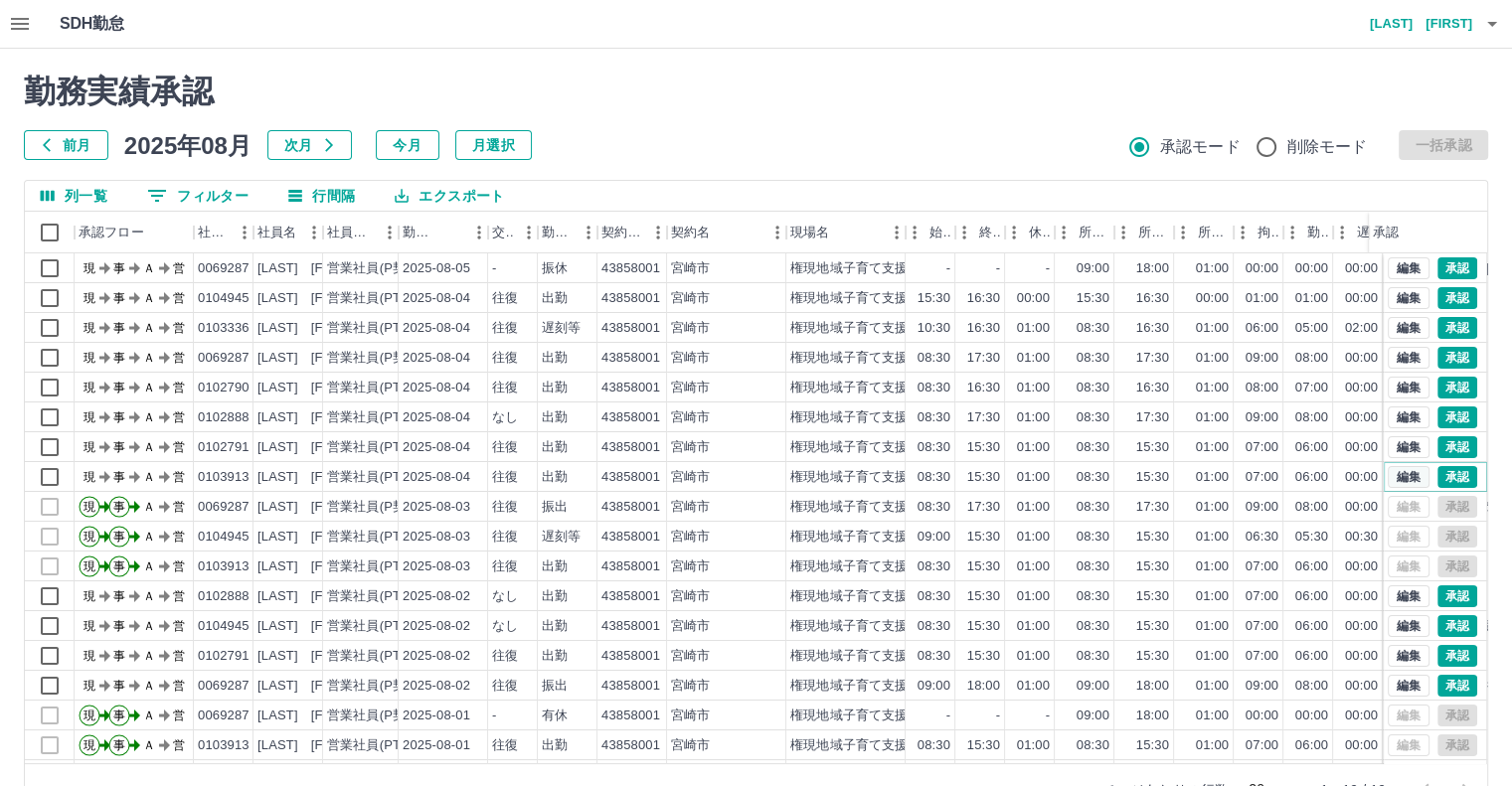 click on "編集" at bounding box center [1409, 477] 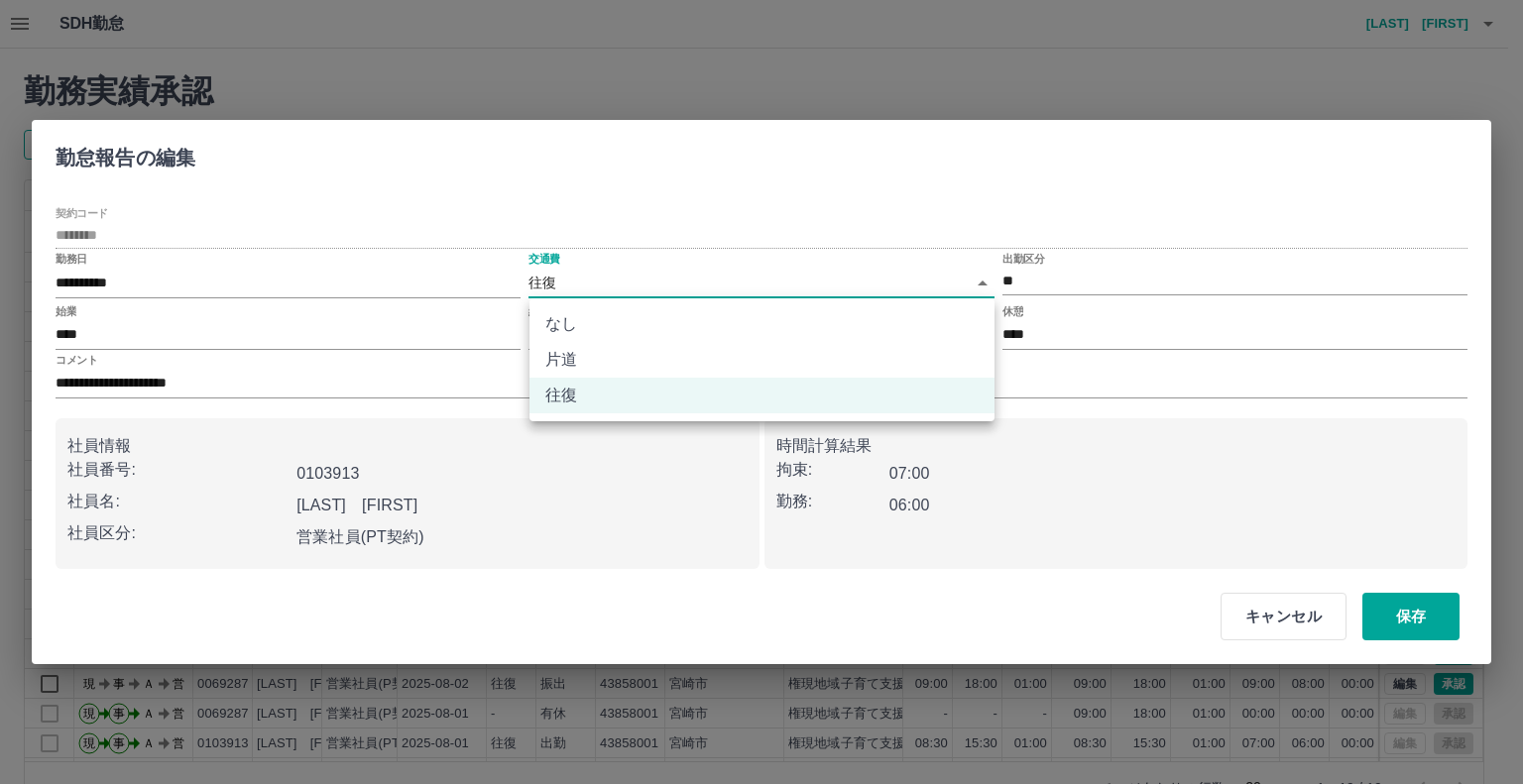 click on "SDH勤怠 日髙　ひとみ 勤務実績承認 前月 2025年08月 次月 今月 月選択 承認モード 削除モード 一括承認 列一覧 0 フィルター 行間隔 エクスポート 承認フロー 社員番号 社員名 社員区分 勤務日 交通費 勤務区分 契約コード 契約名 現場名 始業 終業 休憩 所定開始 所定終業 所定休憩 拘束 勤務 遅刻等 コメント ステータス 承認 現 事 Ａ 営 0069287 日髙　ひとみ 営業社員(P契約) 2025-08-05  -  振休 43858001 宮崎市 権現地域子育て支援センター - - - 09:00 18:00 01:00 00:00 00:00 00:00 8月9日の振り休 現場責任者承認待 現 事 Ａ 営 0104945 泊　聖子 営業社員(PT契約) 2025-08-04 往復 出勤 43858001 宮崎市 権現地域子育て支援センター 15:30 16:30 00:00 15:30 16:30 00:00 01:00 01:00 00:00 職員会議 現場責任者承認待 現 事 Ａ 営 0103336 山中　結花 営業社員(PT契約) 2025-08-04 往復 遅刻等 43858001 宮崎市 10:30 現" at bounding box center [762, 418] 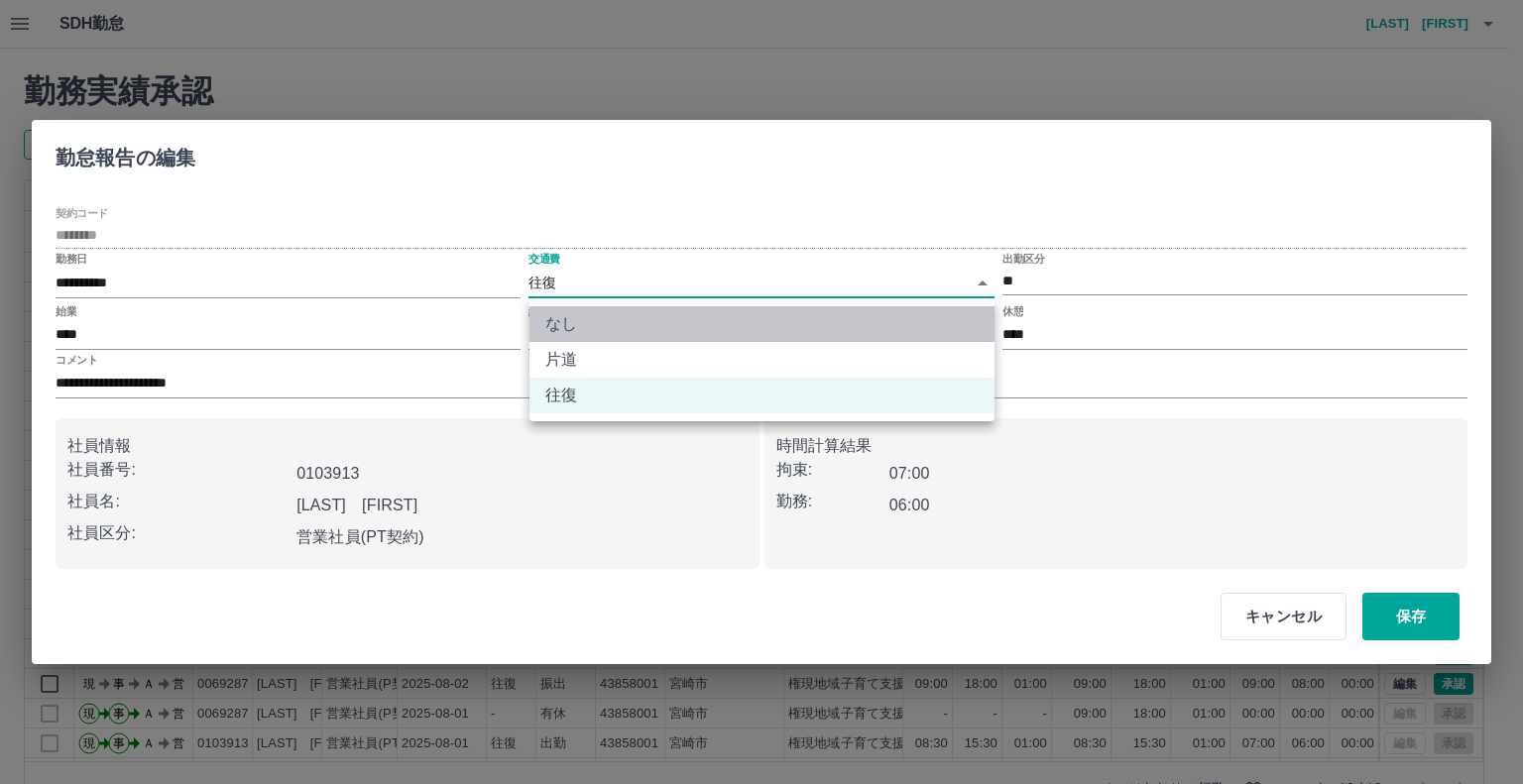 click on "なし" at bounding box center (762, 324) 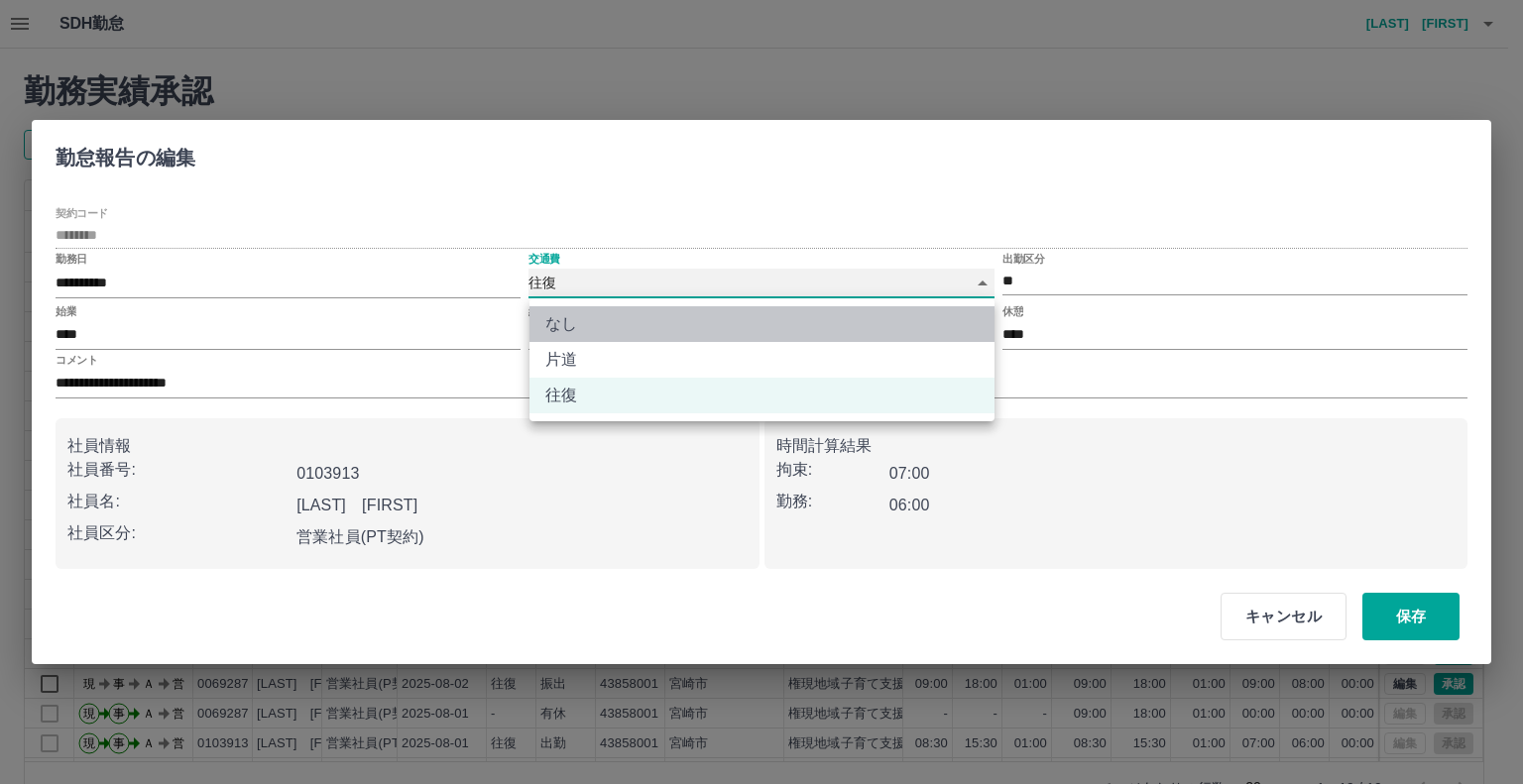 type on "****" 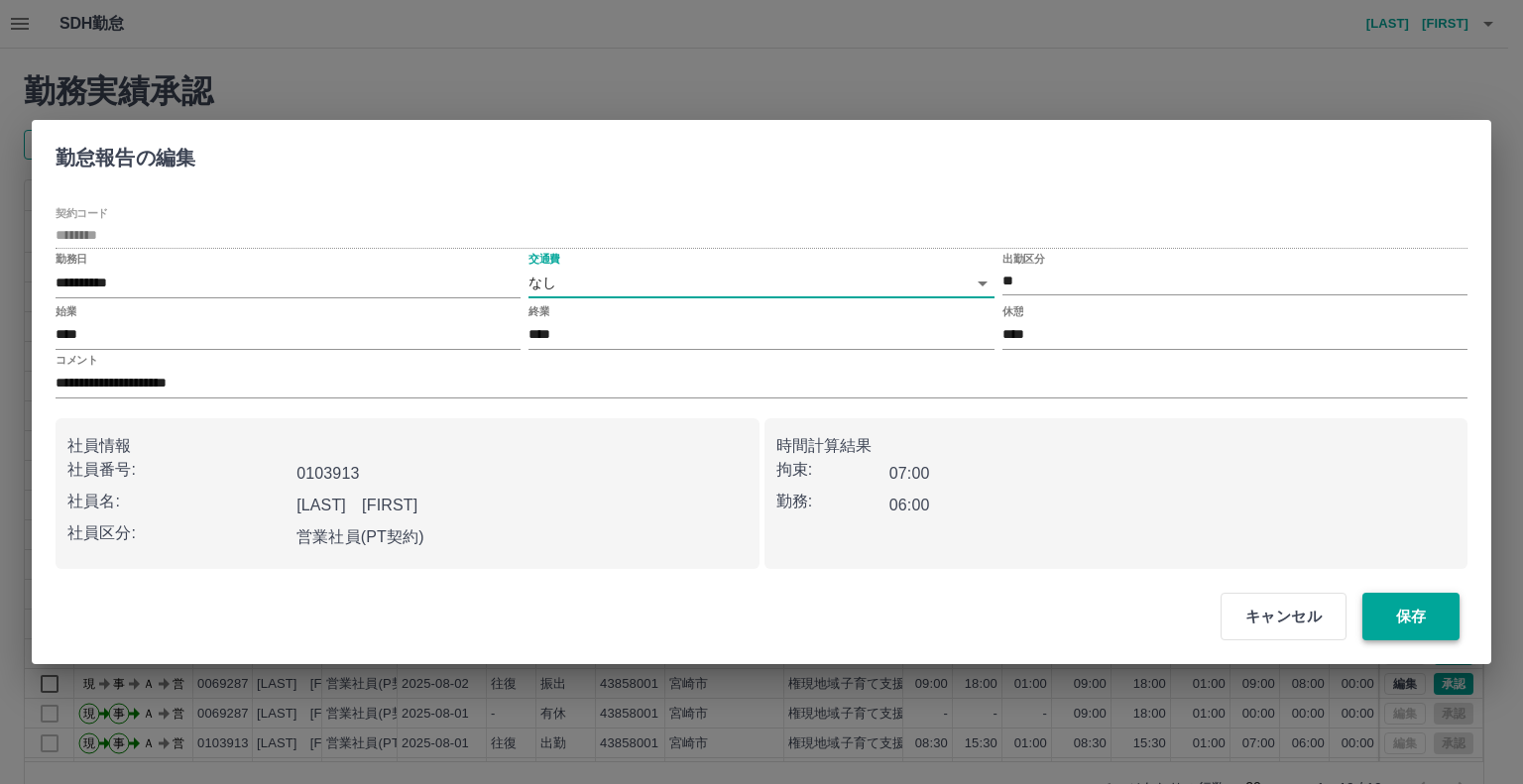 click on "保存" at bounding box center (1411, 616) 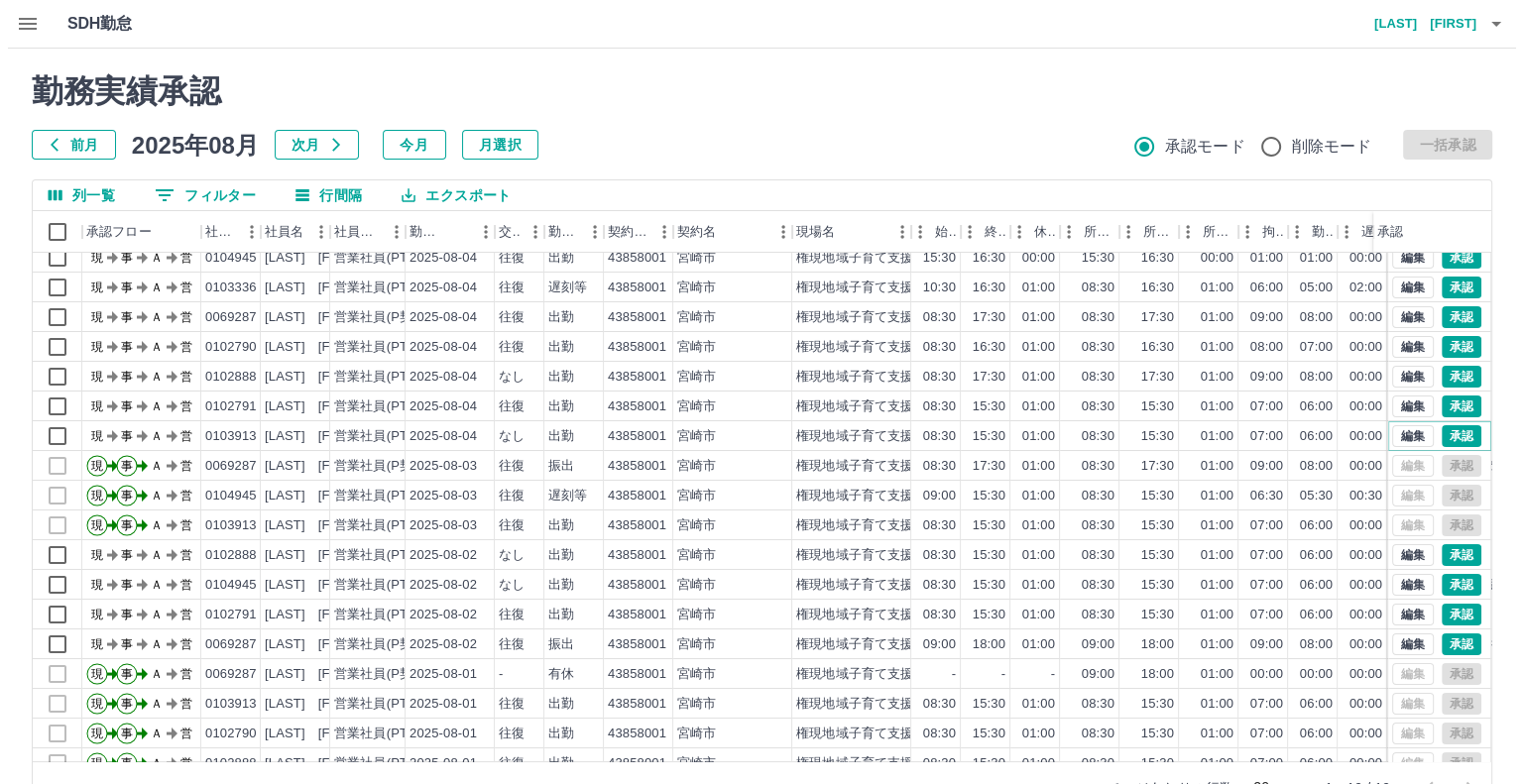 scroll, scrollTop: 70, scrollLeft: 0, axis: vertical 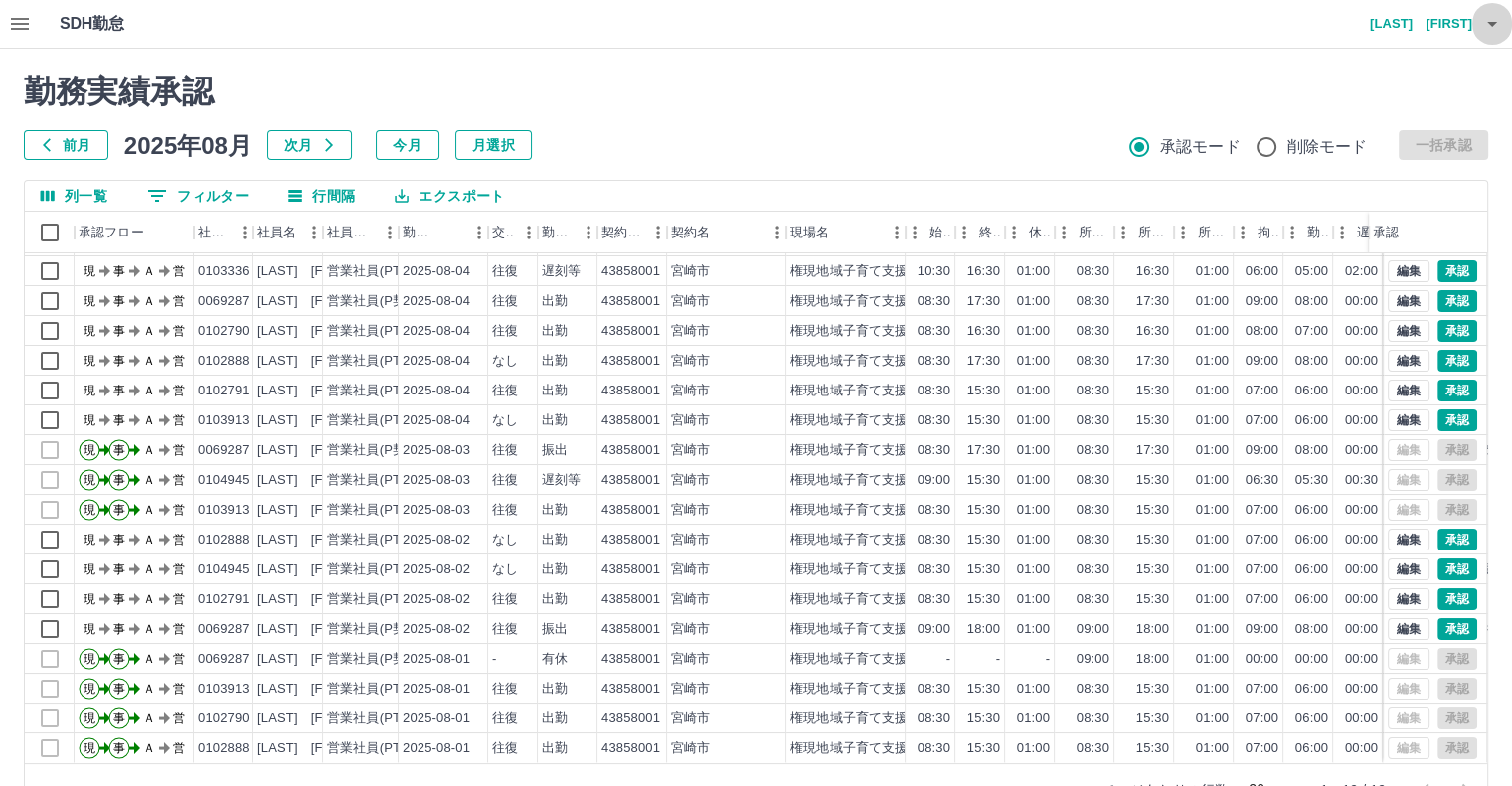 click 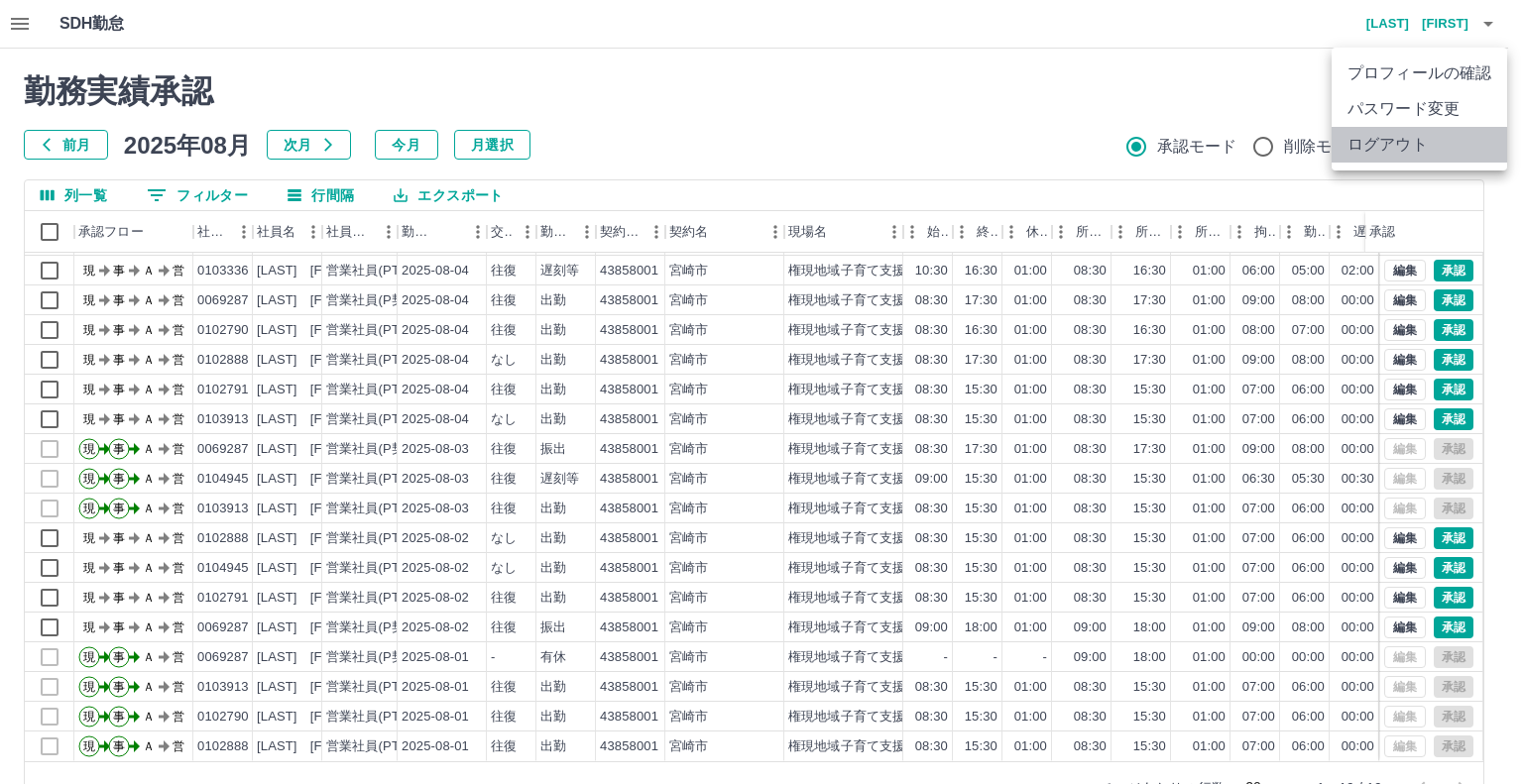 click on "ログアウト" at bounding box center [1419, 145] 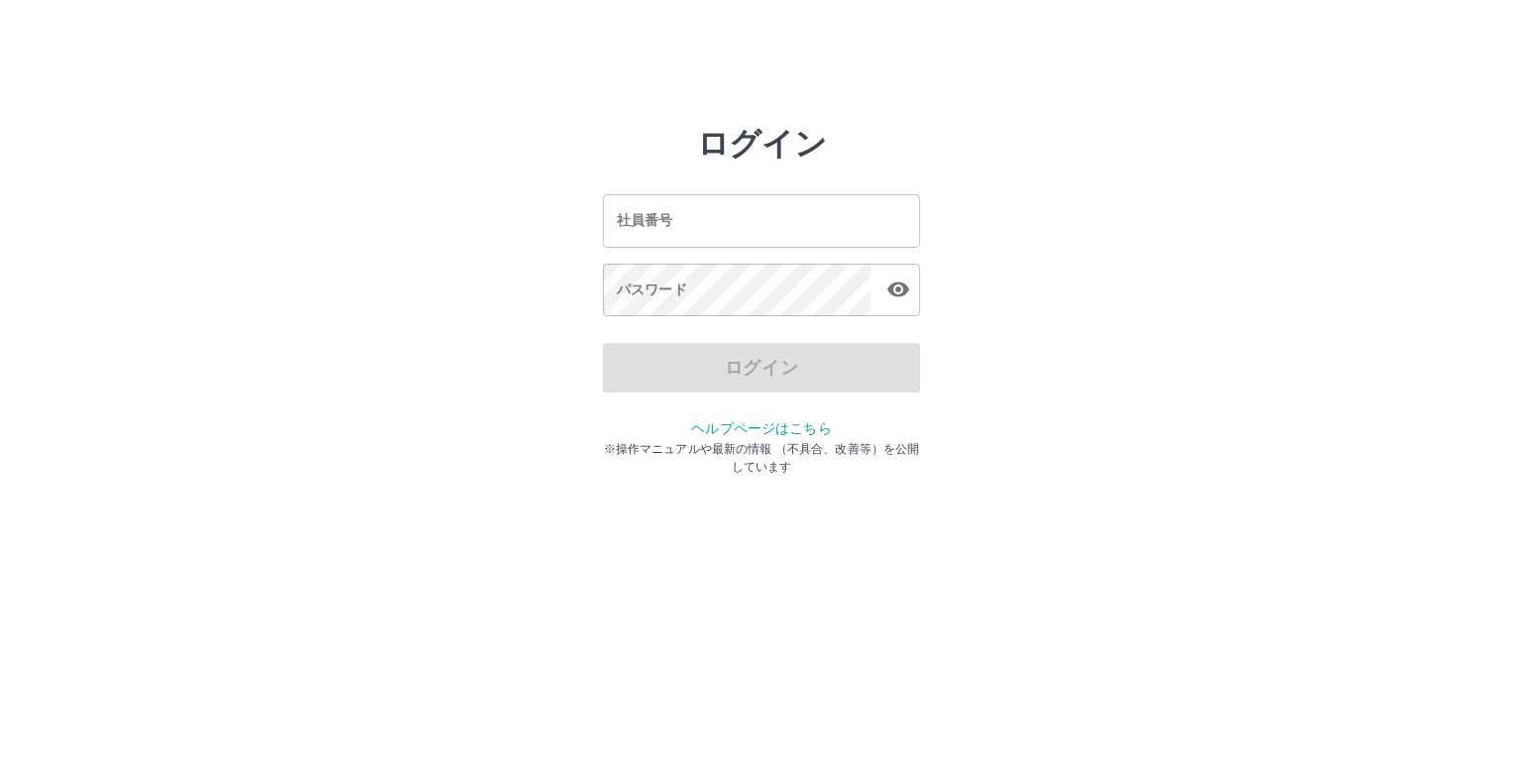 scroll, scrollTop: 0, scrollLeft: 0, axis: both 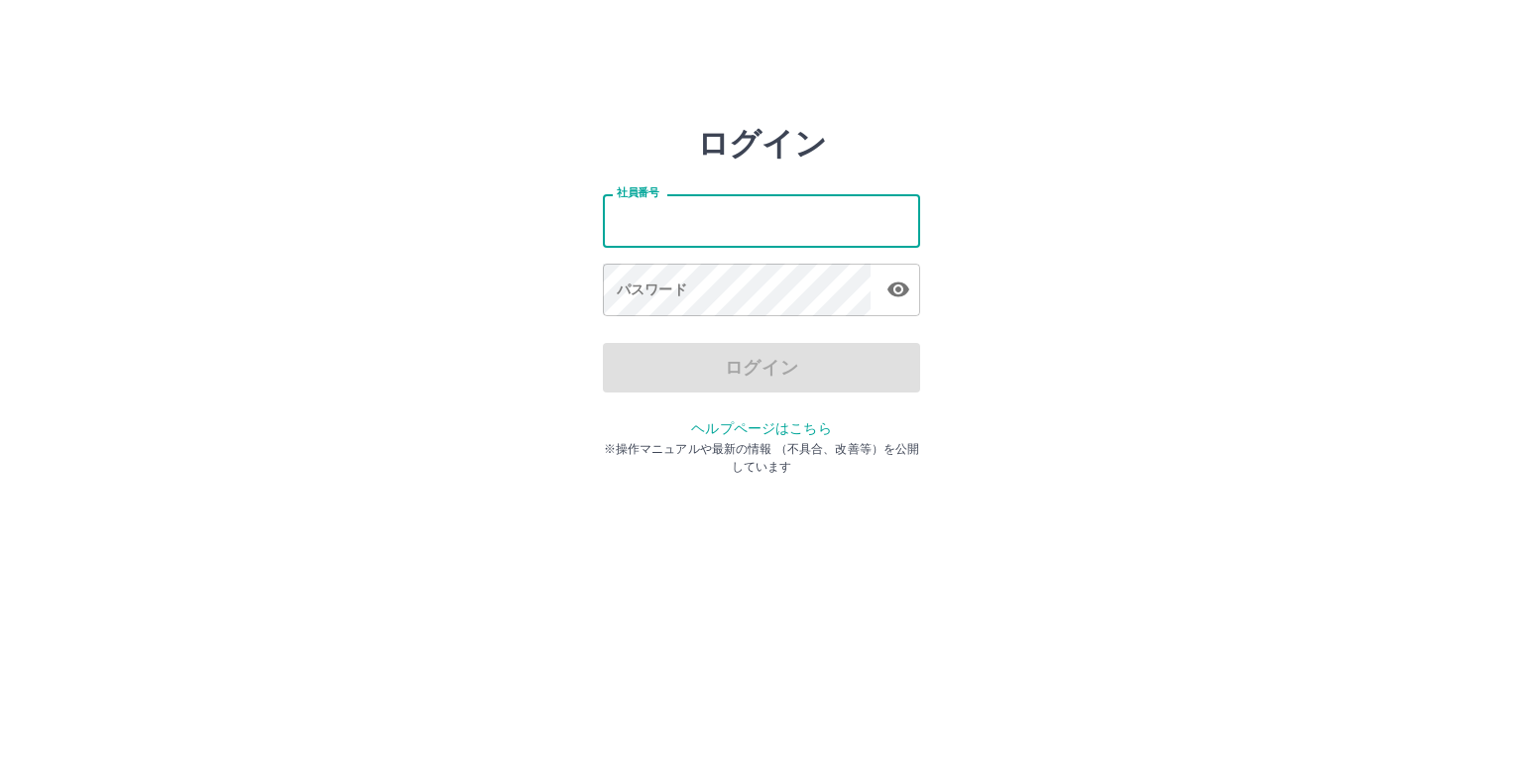 click on "社員番号" at bounding box center [762, 220] 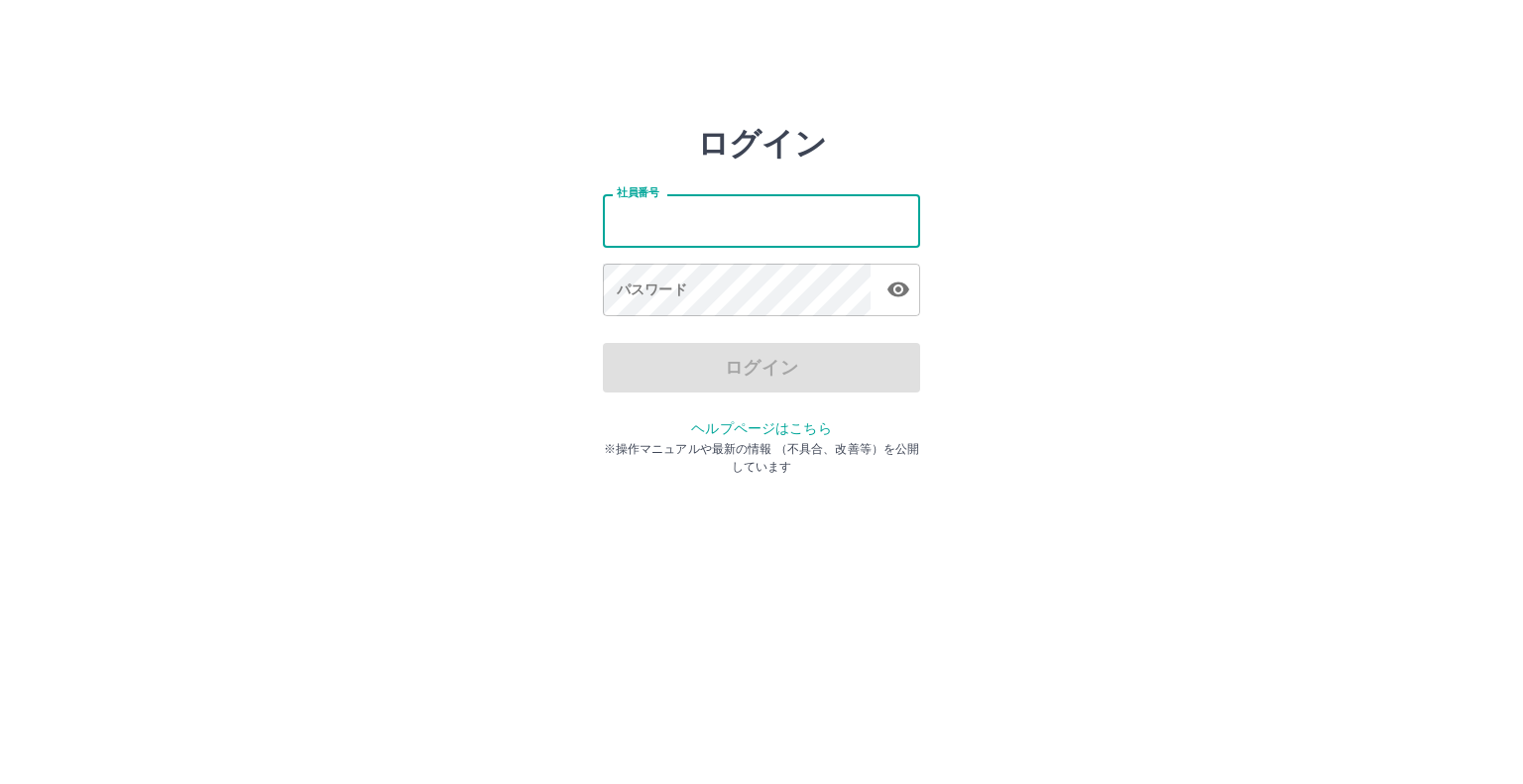 type on "*******" 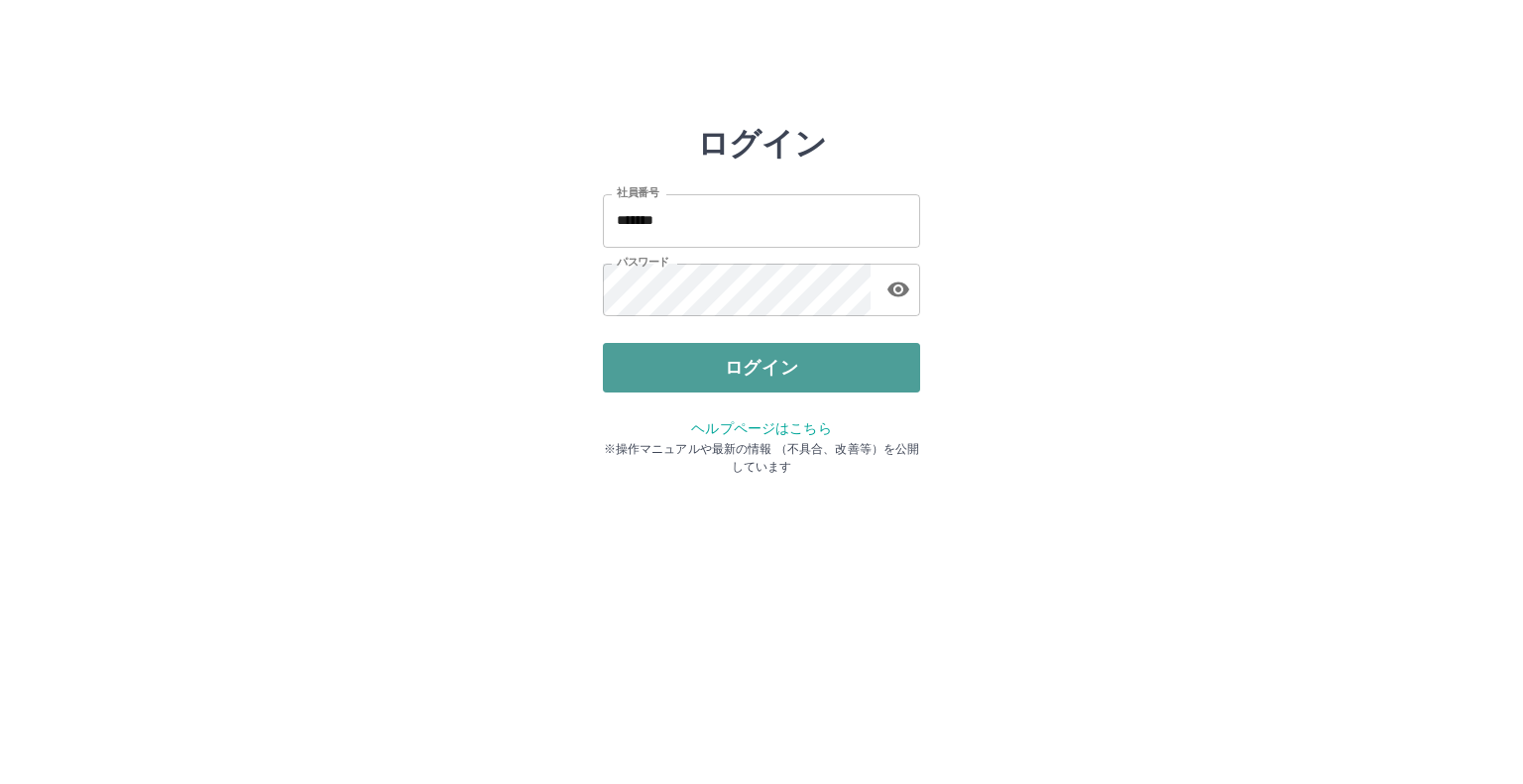 click on "ログイン" at bounding box center [762, 368] 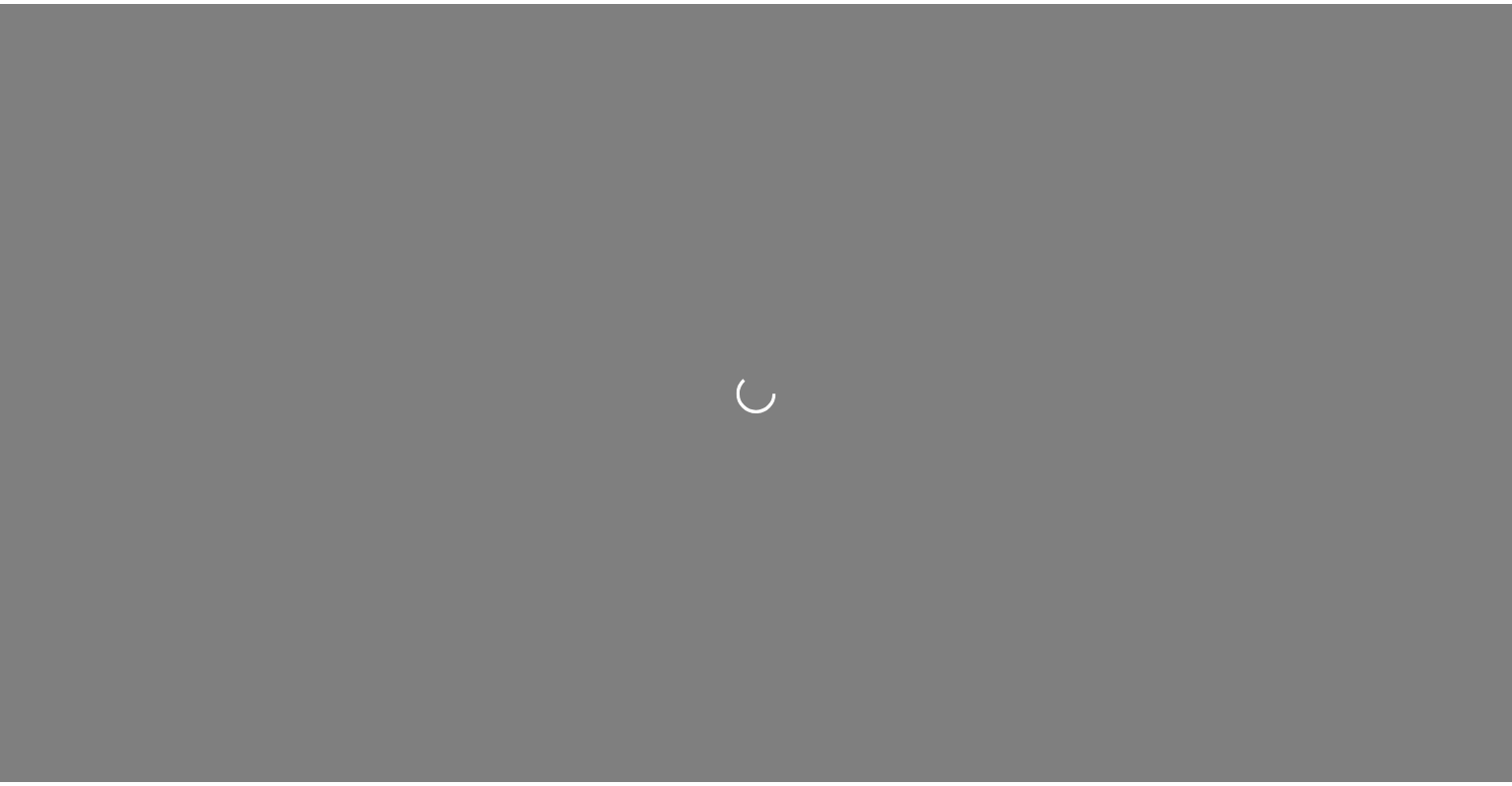 scroll, scrollTop: 0, scrollLeft: 0, axis: both 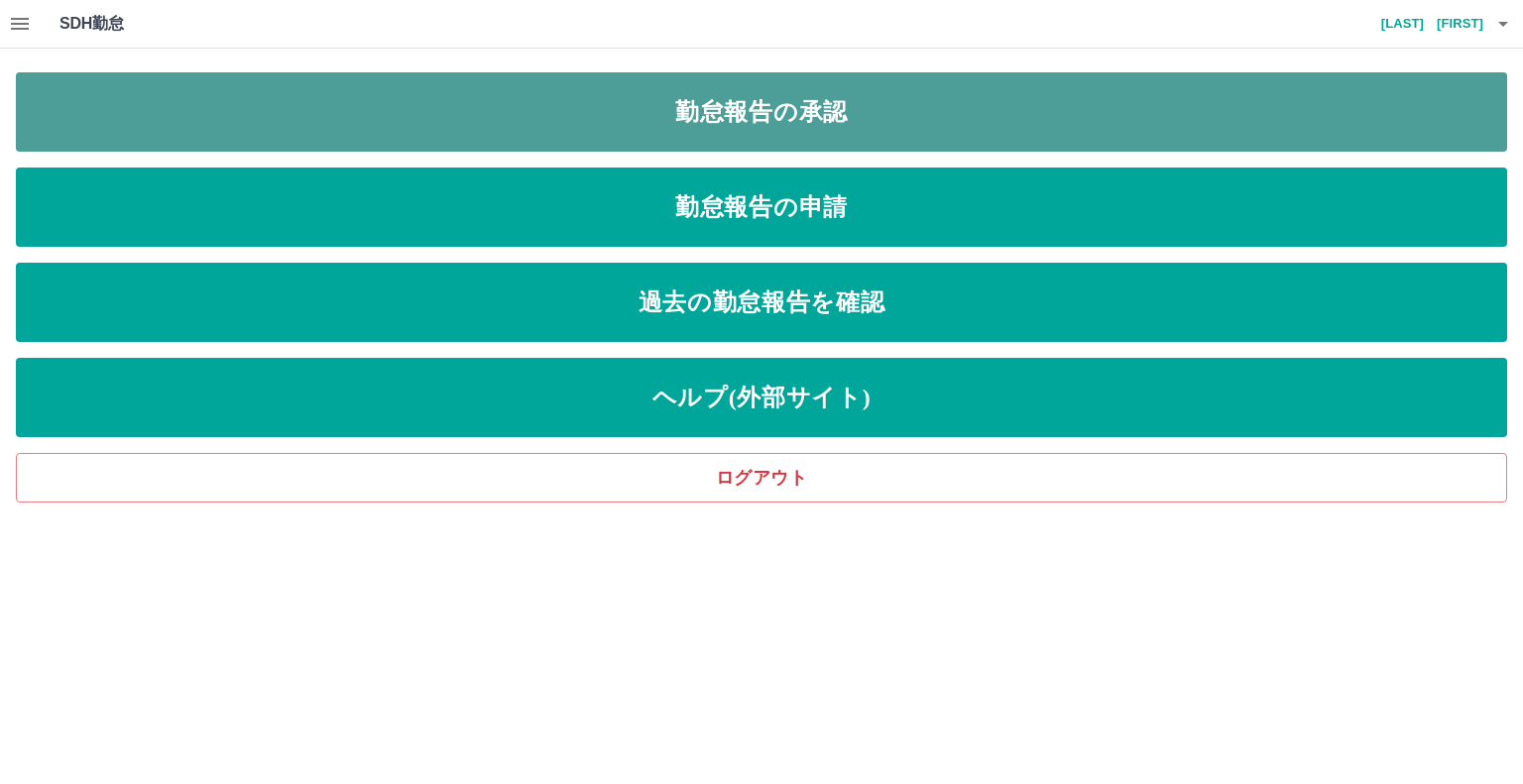click on "勤怠報告の承認" at bounding box center [762, 112] 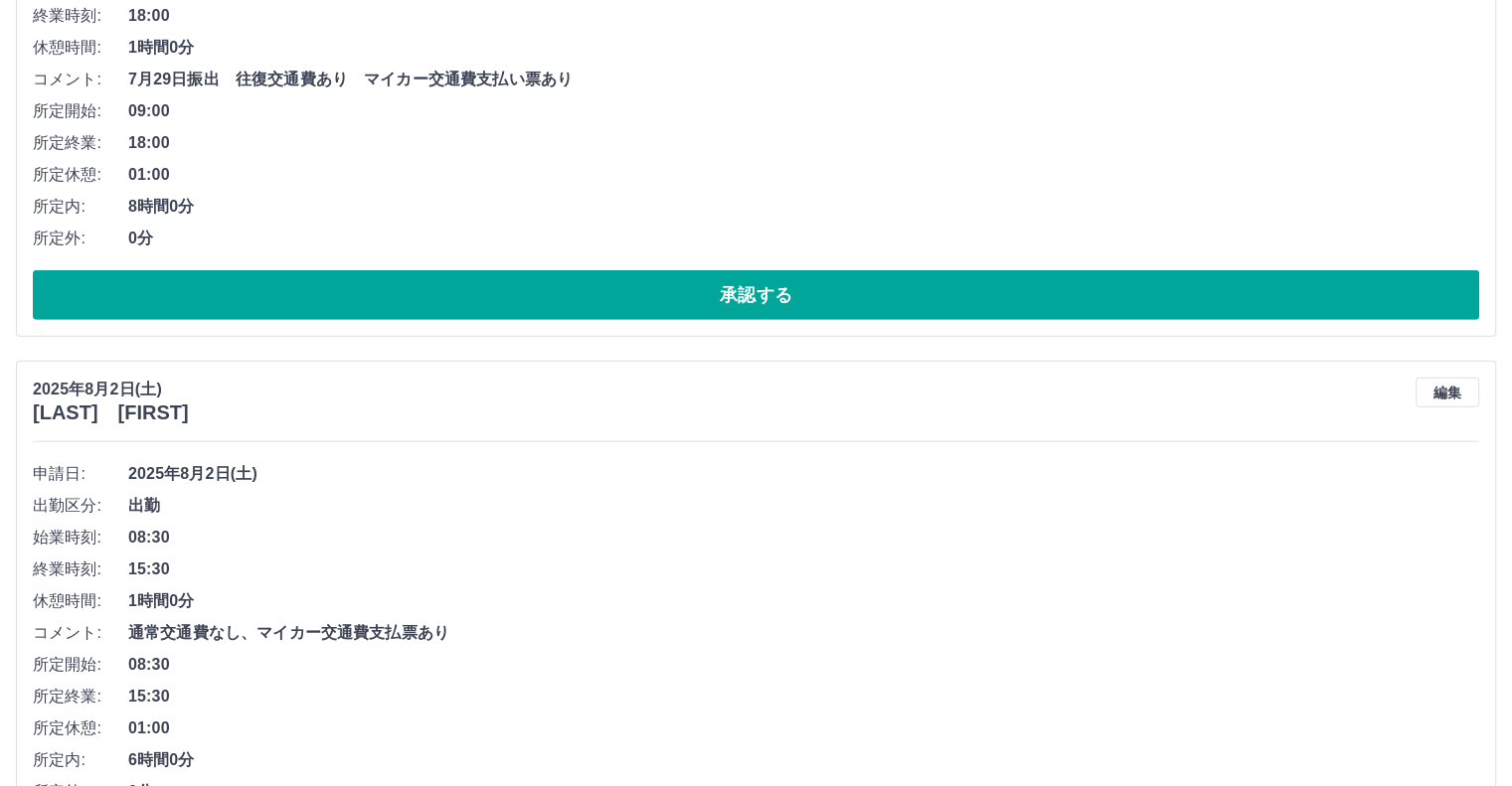 scroll, scrollTop: 6012, scrollLeft: 0, axis: vertical 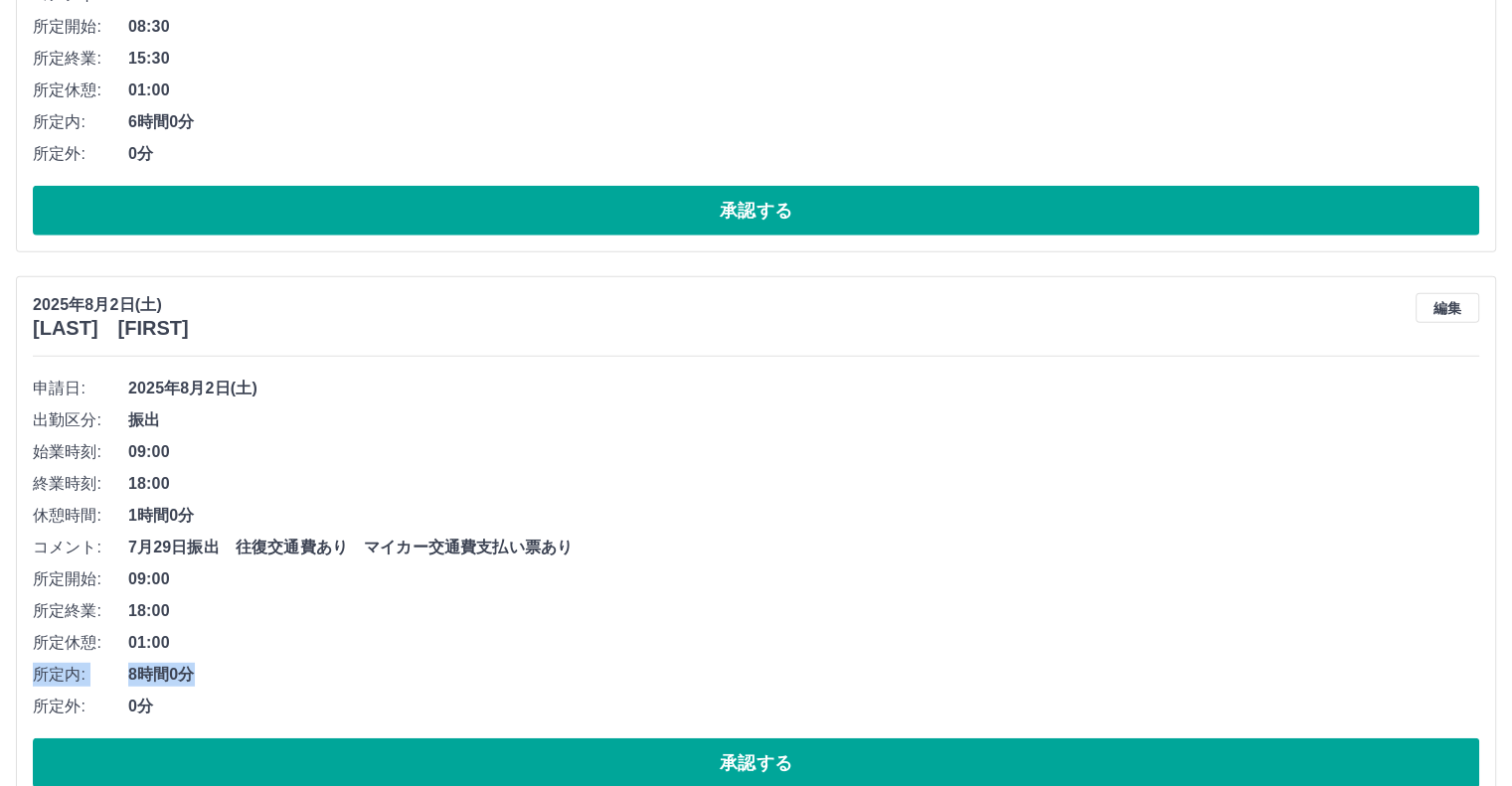 drag, startPoint x: 1509, startPoint y: 686, endPoint x: 1525, endPoint y: 636, distance: 52.49762 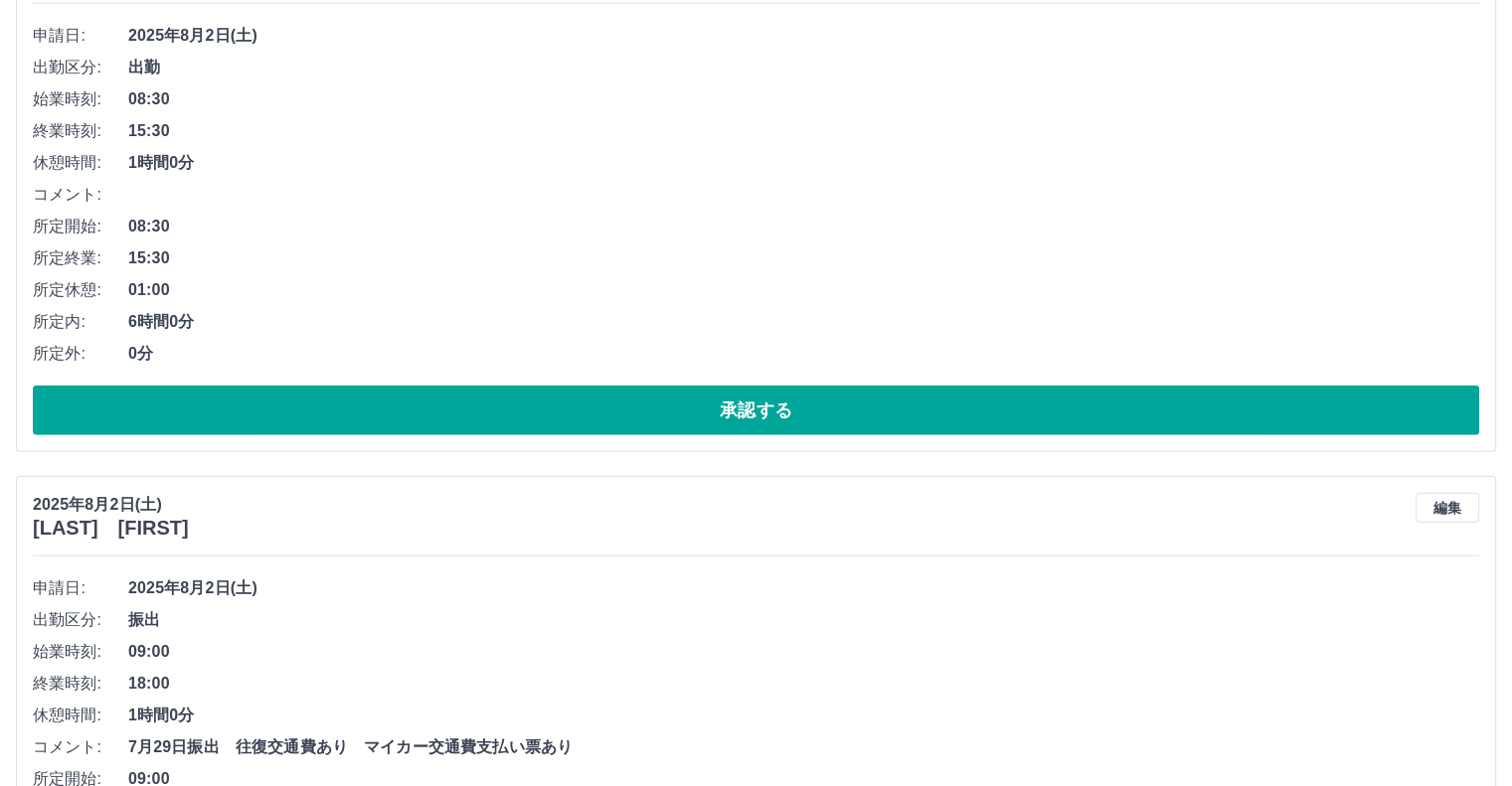 scroll, scrollTop: 5114, scrollLeft: 0, axis: vertical 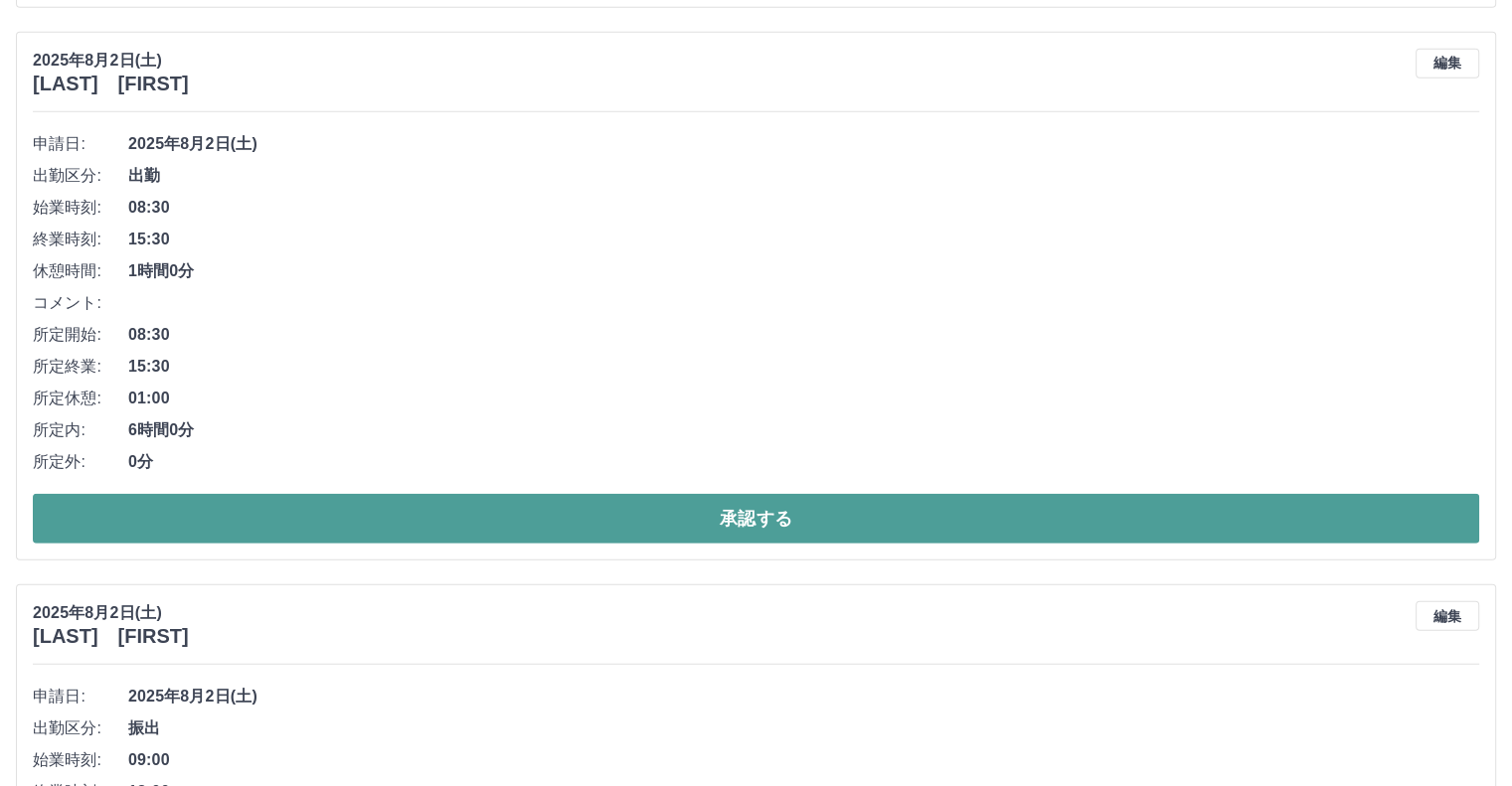 click on "承認する" at bounding box center (756, 519) 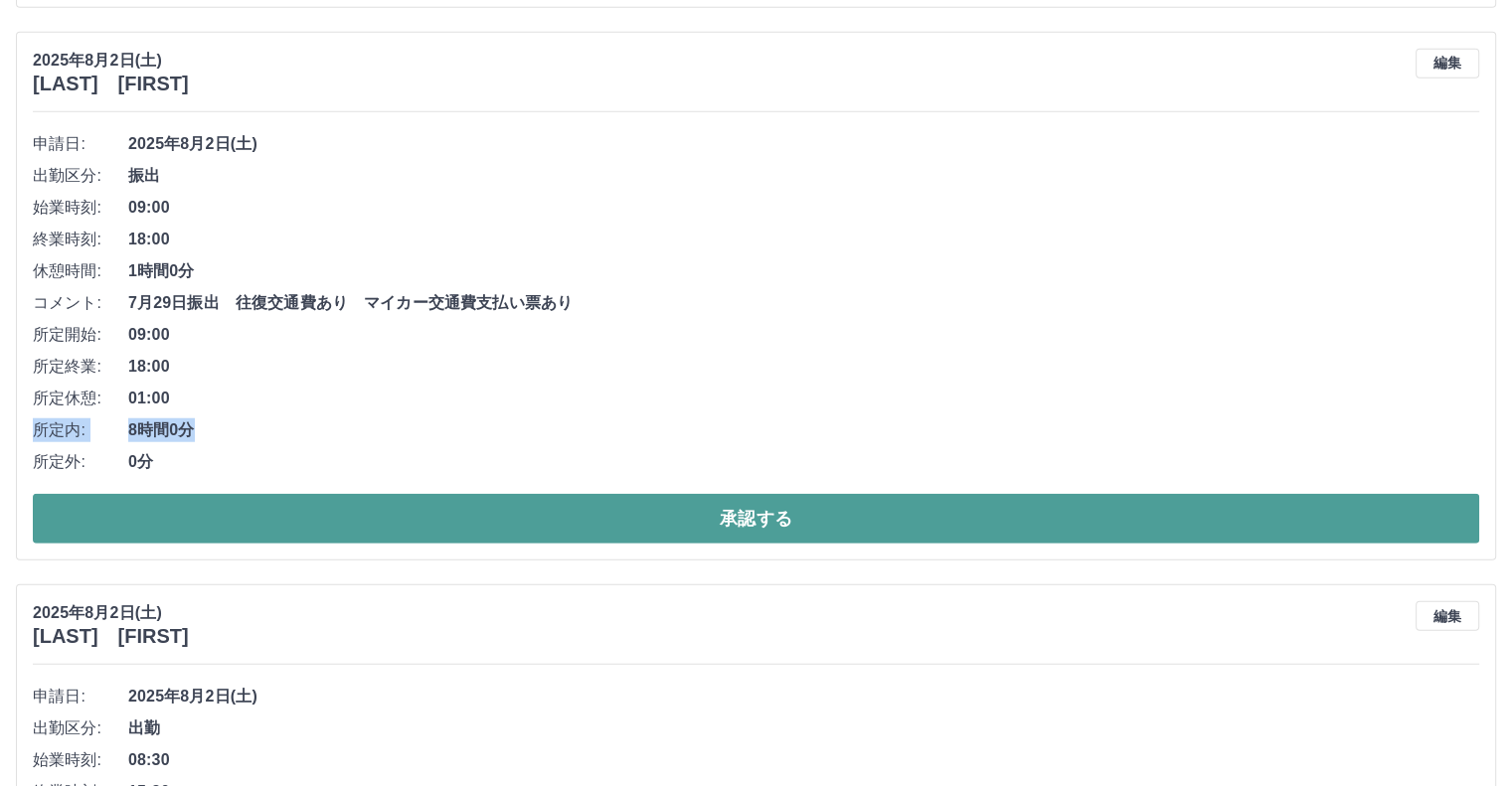 click on "承認する" at bounding box center [756, 519] 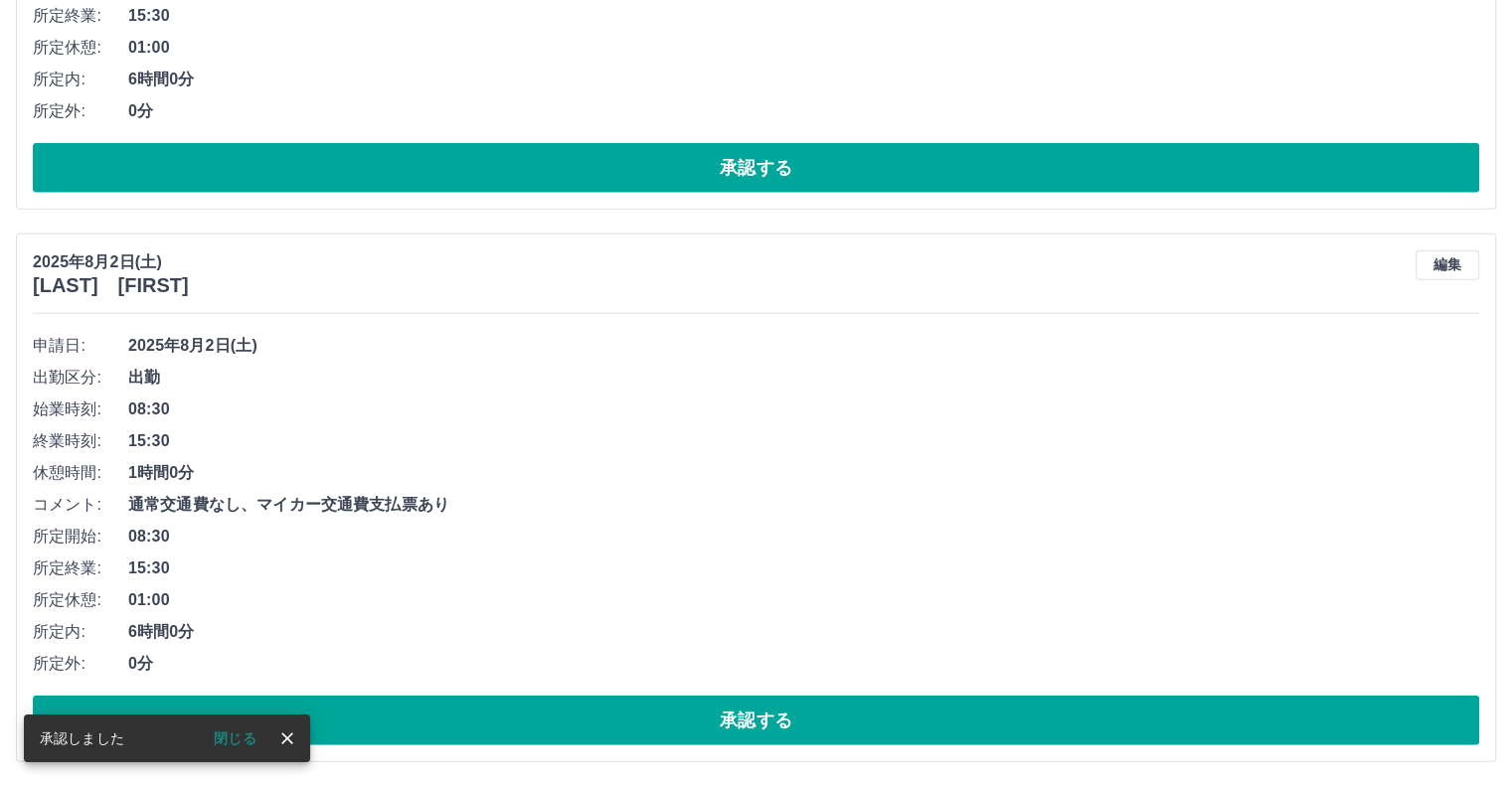 scroll, scrollTop: 4908, scrollLeft: 0, axis: vertical 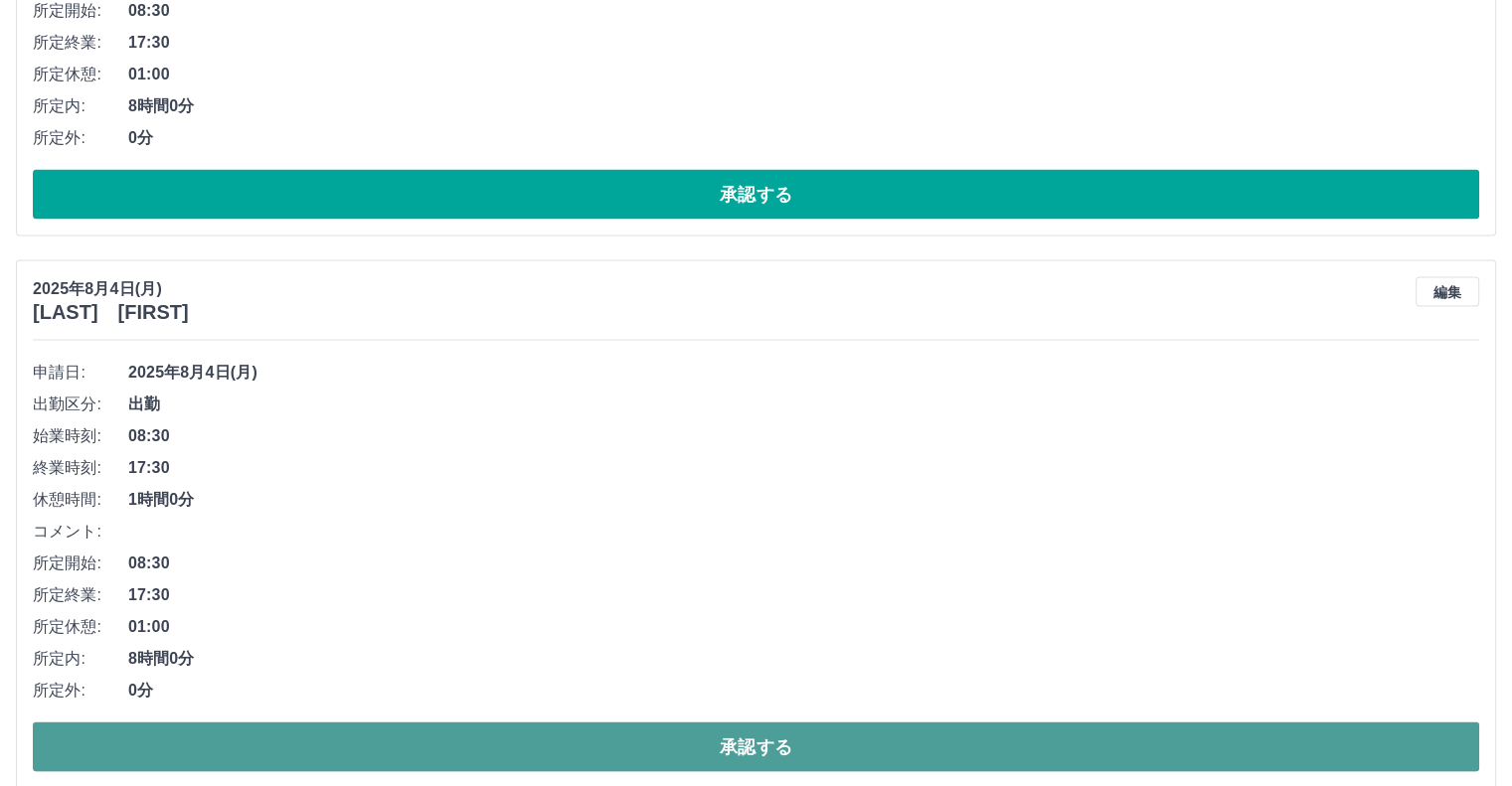 click on "承認する" at bounding box center [756, 747] 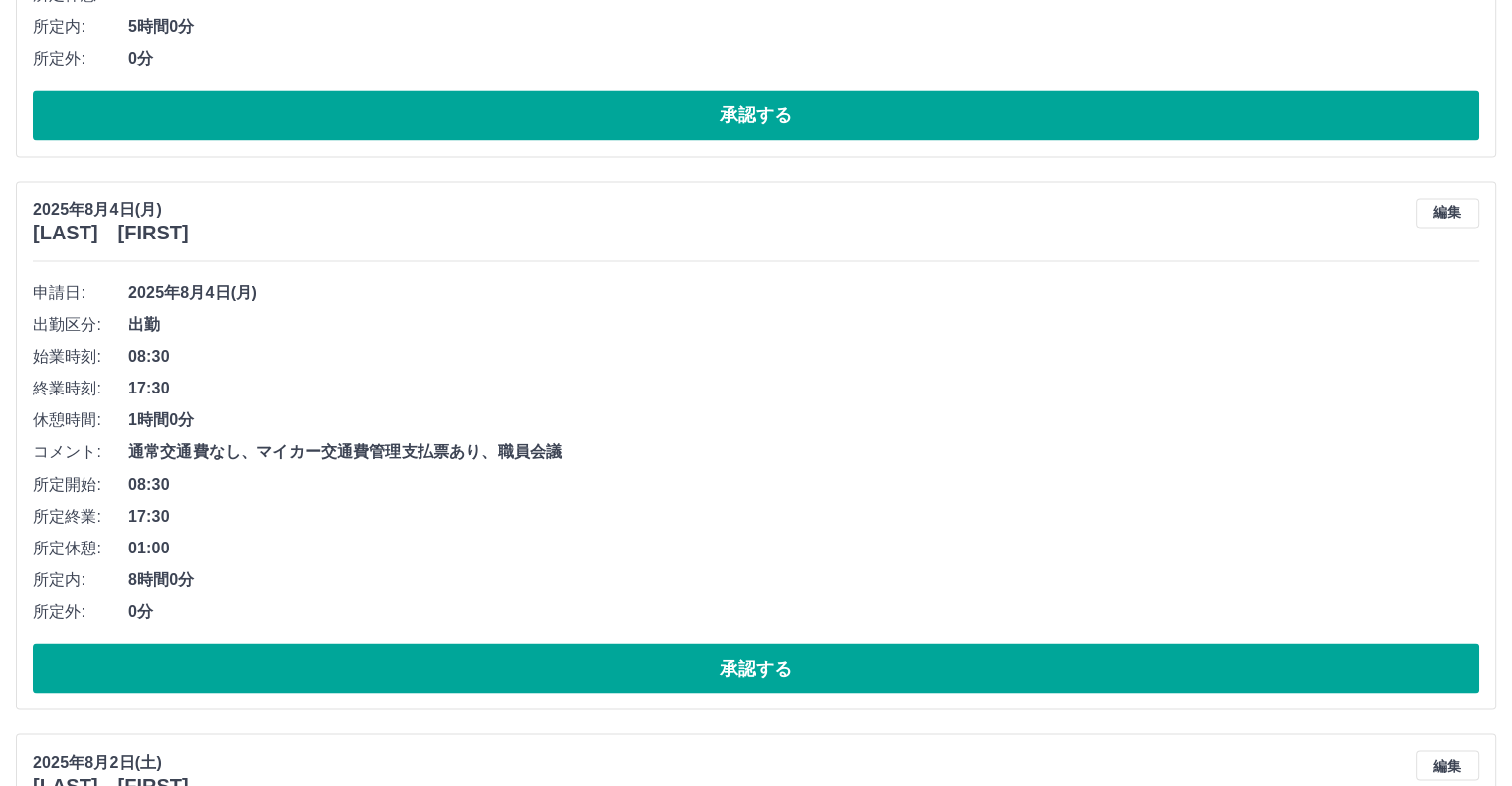 scroll, scrollTop: 3291, scrollLeft: 0, axis: vertical 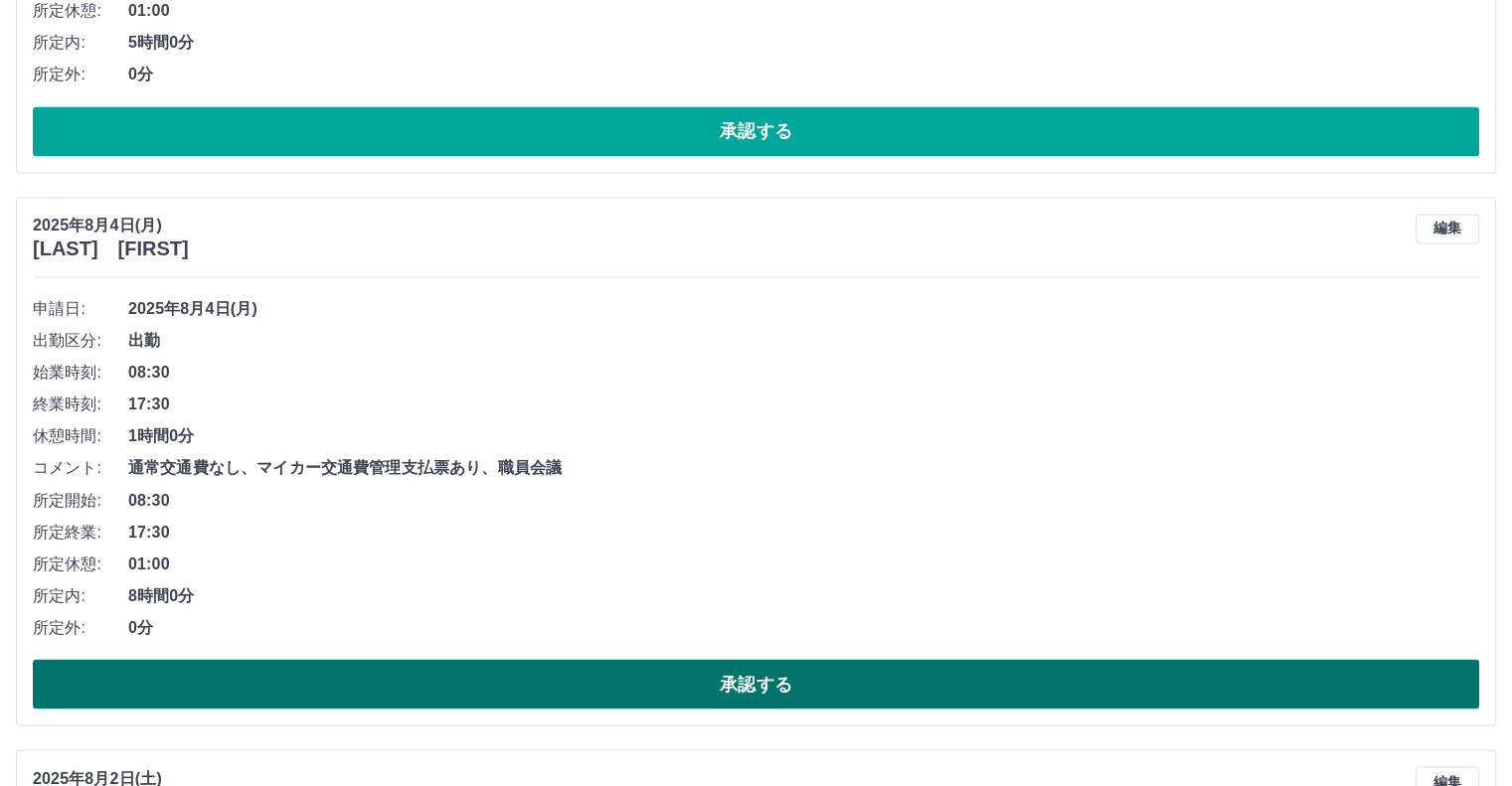 click on "承認する" at bounding box center [756, 684] 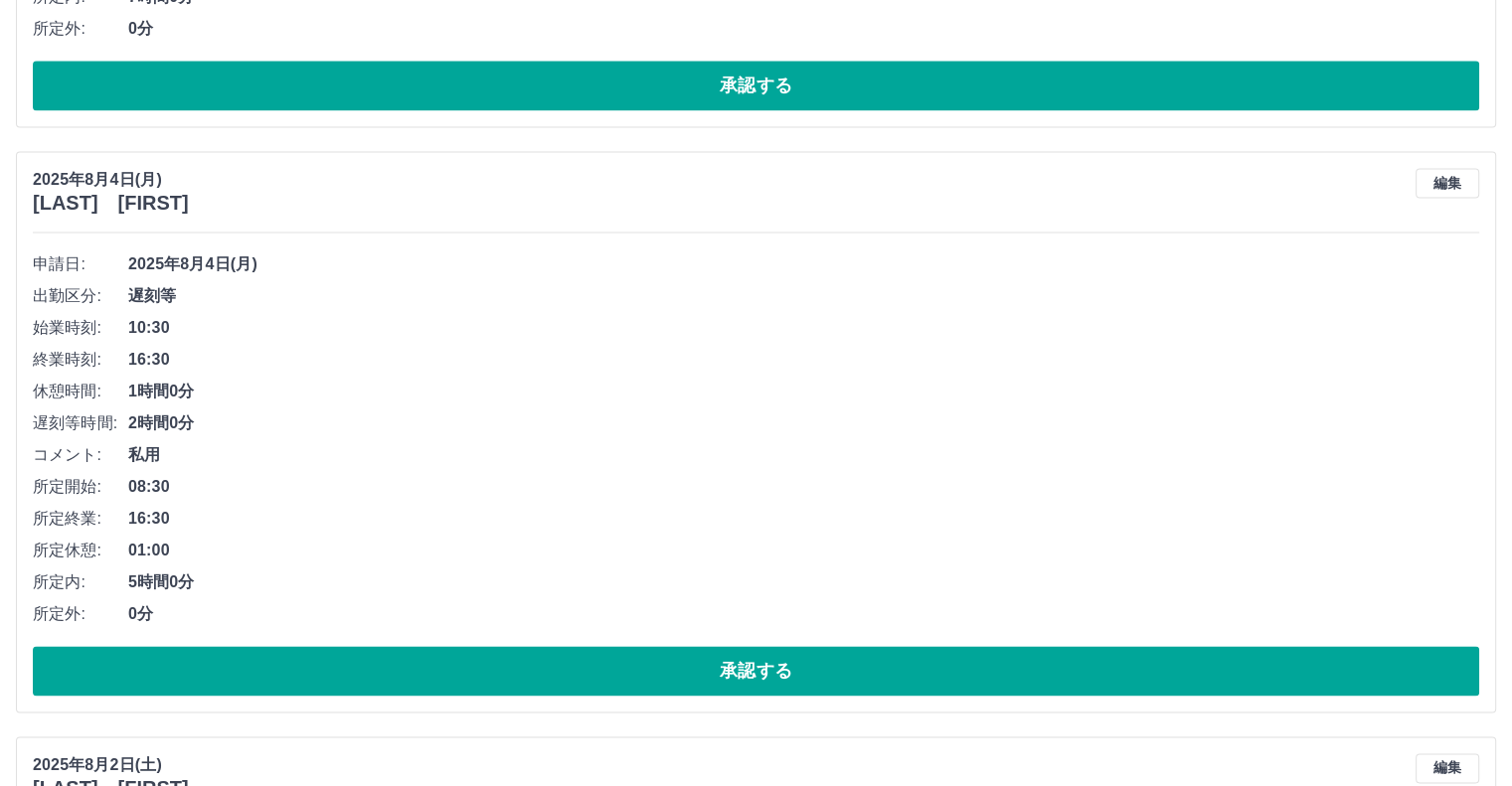 scroll, scrollTop: 2747, scrollLeft: 0, axis: vertical 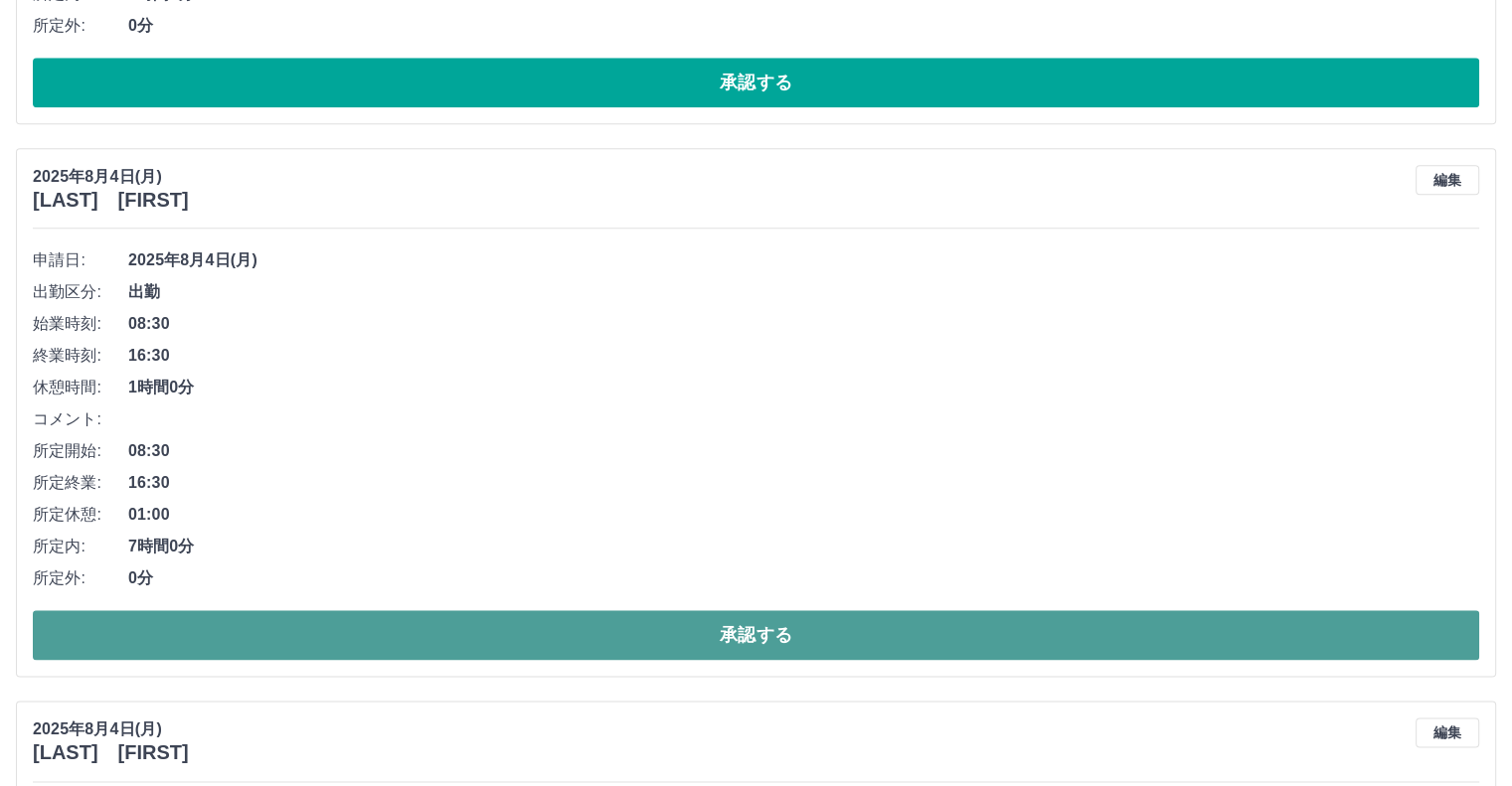 click on "承認する" at bounding box center (756, 635) 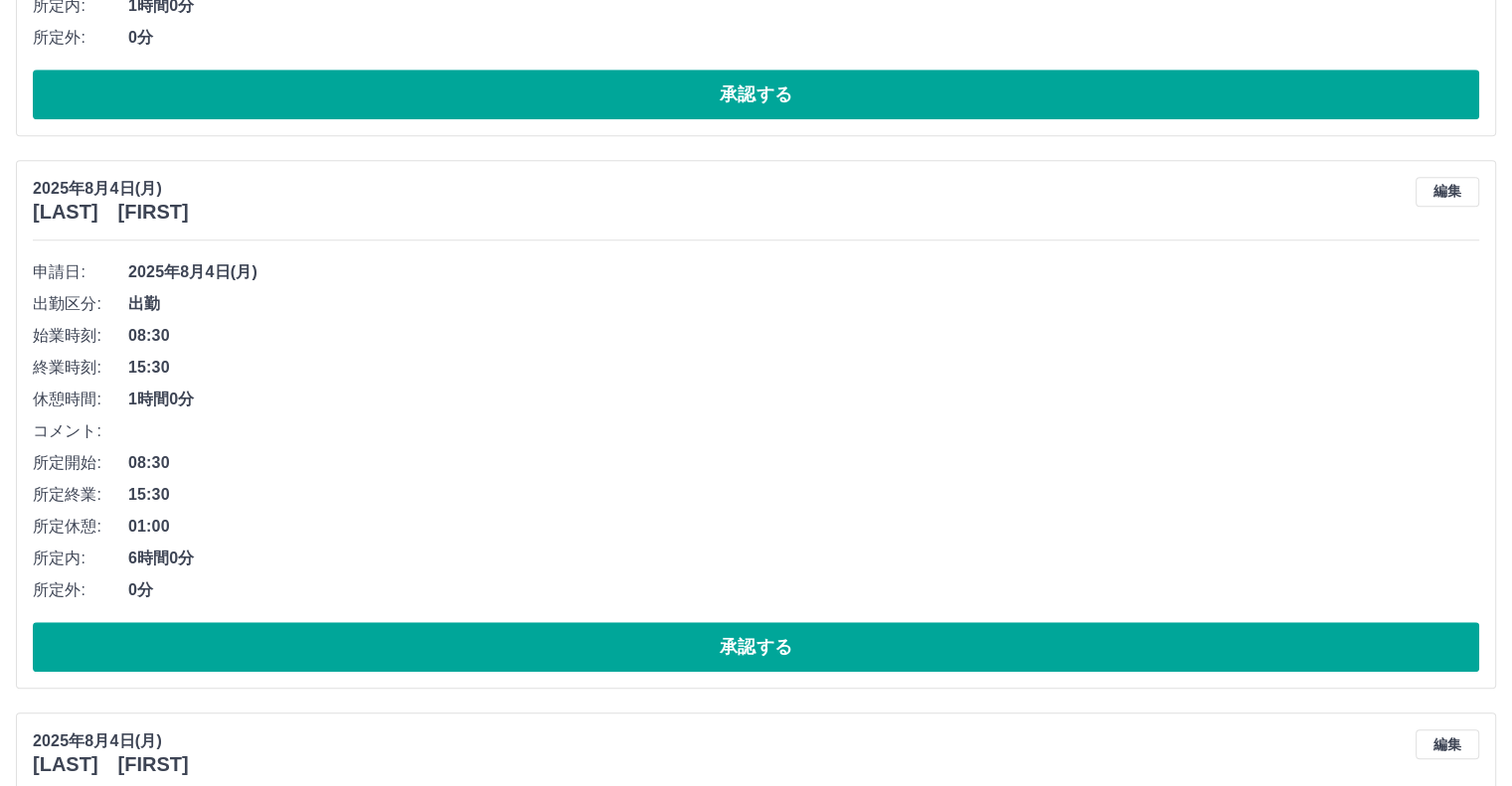 scroll, scrollTop: 1617, scrollLeft: 0, axis: vertical 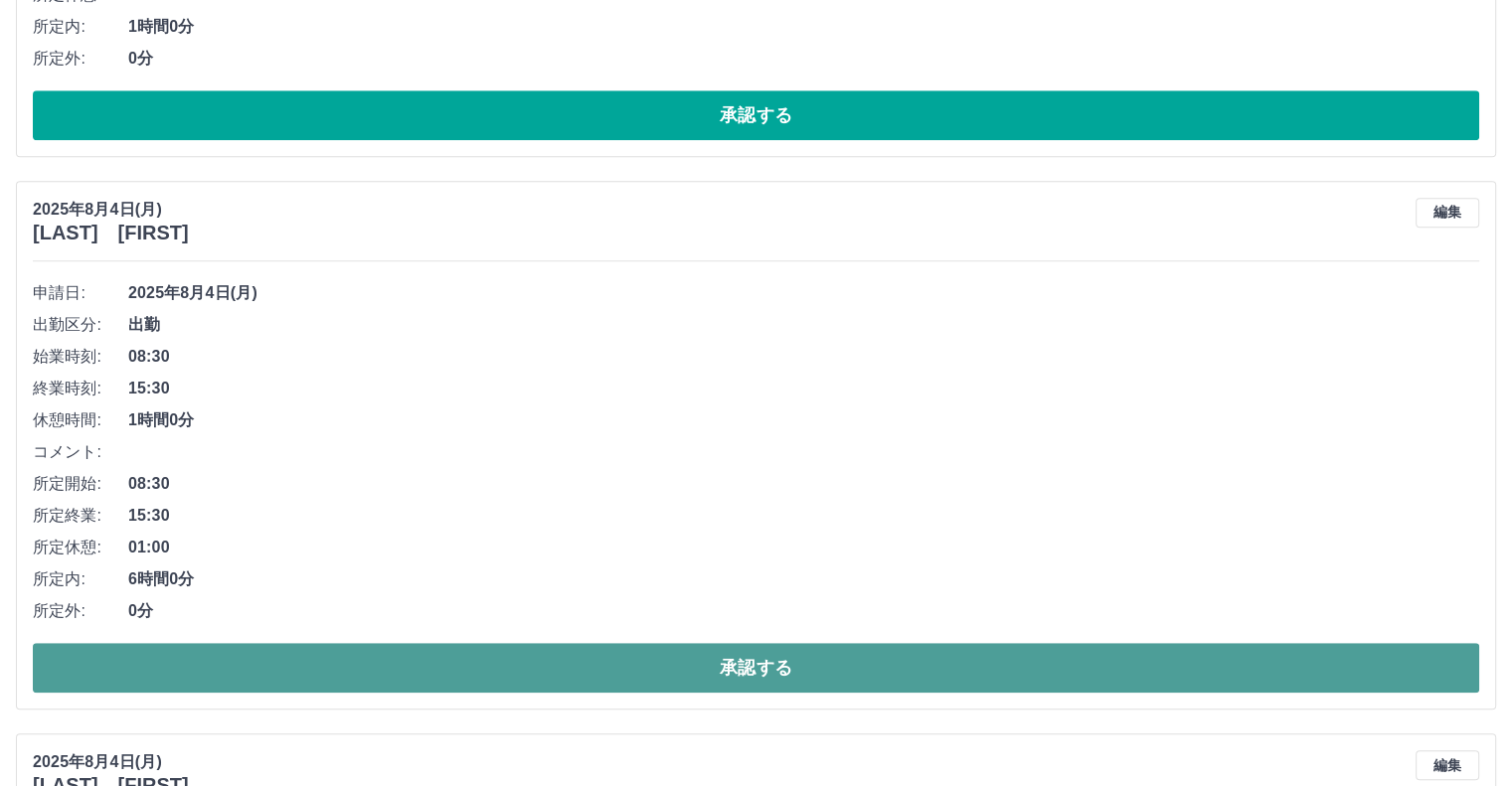 click on "承認する" at bounding box center [756, 668] 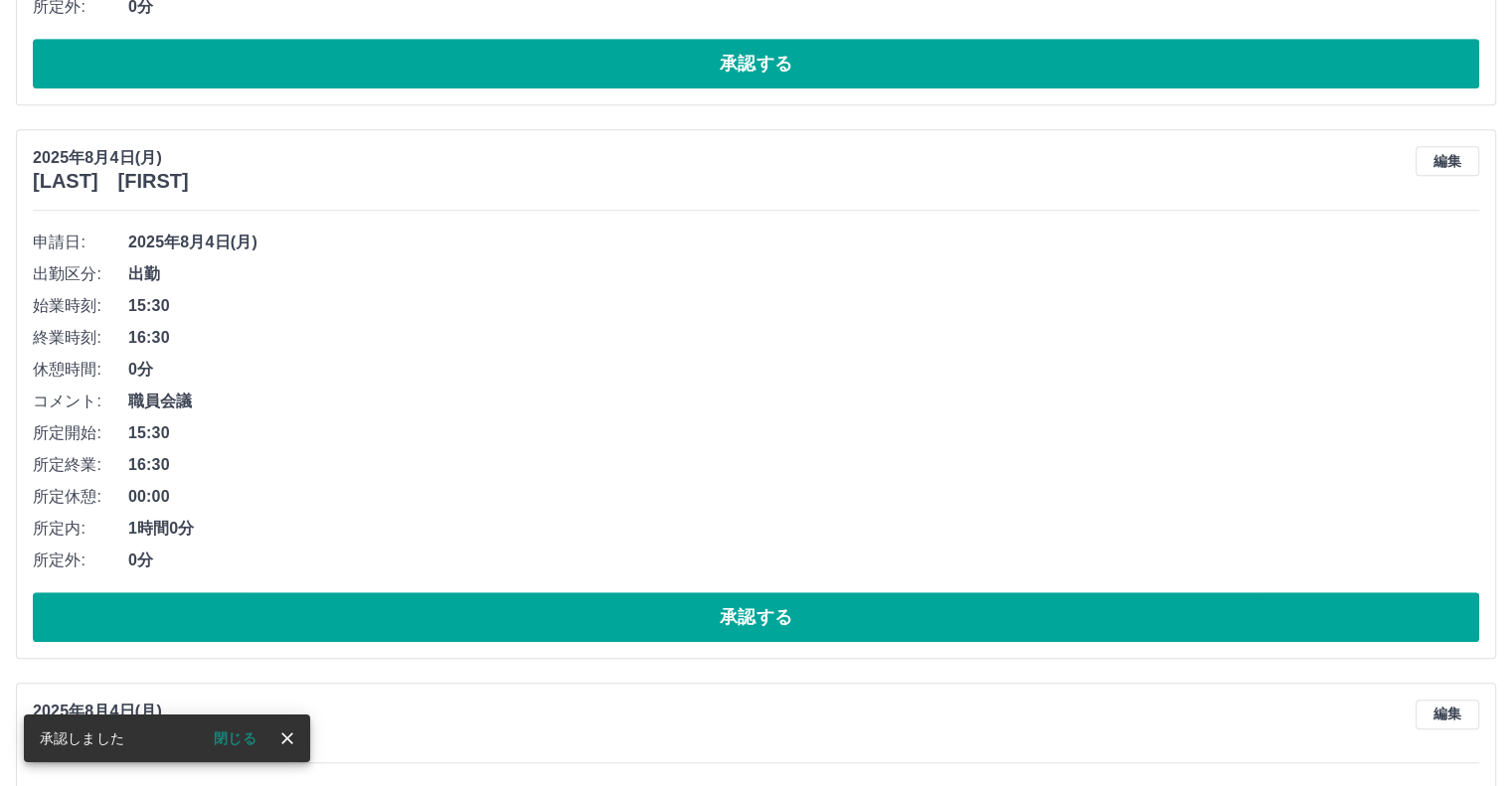 scroll, scrollTop: 1104, scrollLeft: 0, axis: vertical 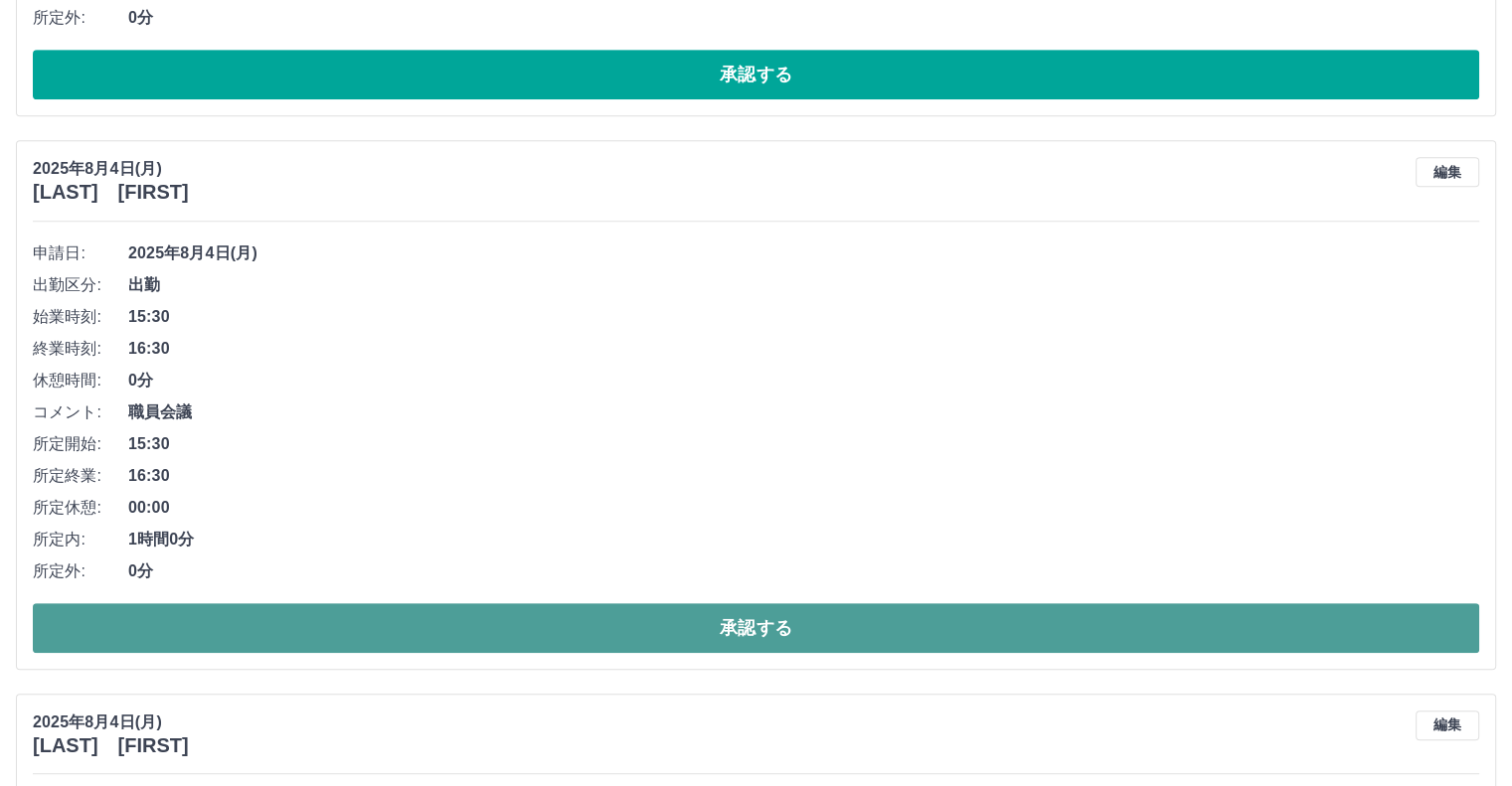 click on "承認する" at bounding box center [756, 628] 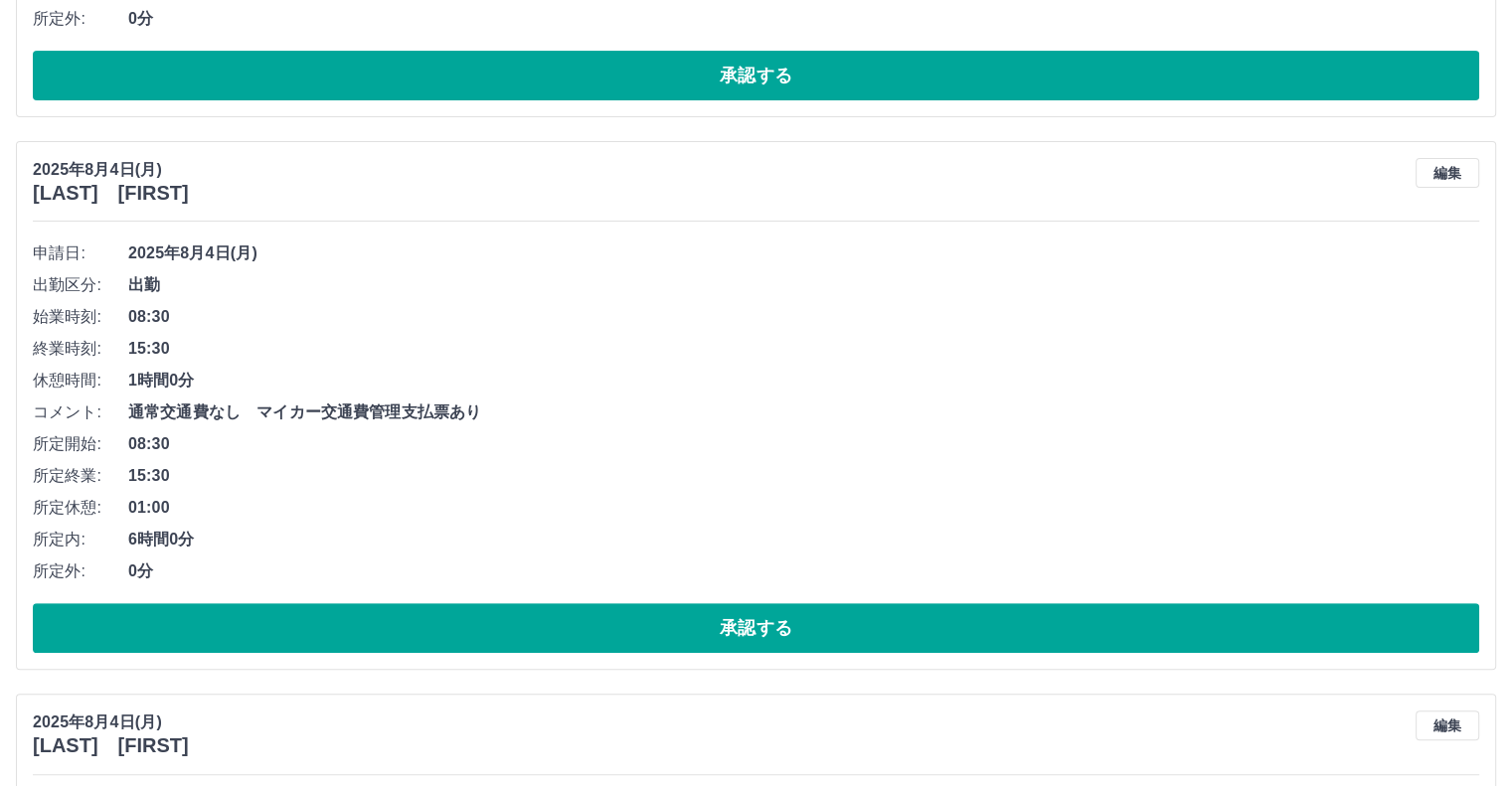 scroll, scrollTop: 548, scrollLeft: 0, axis: vertical 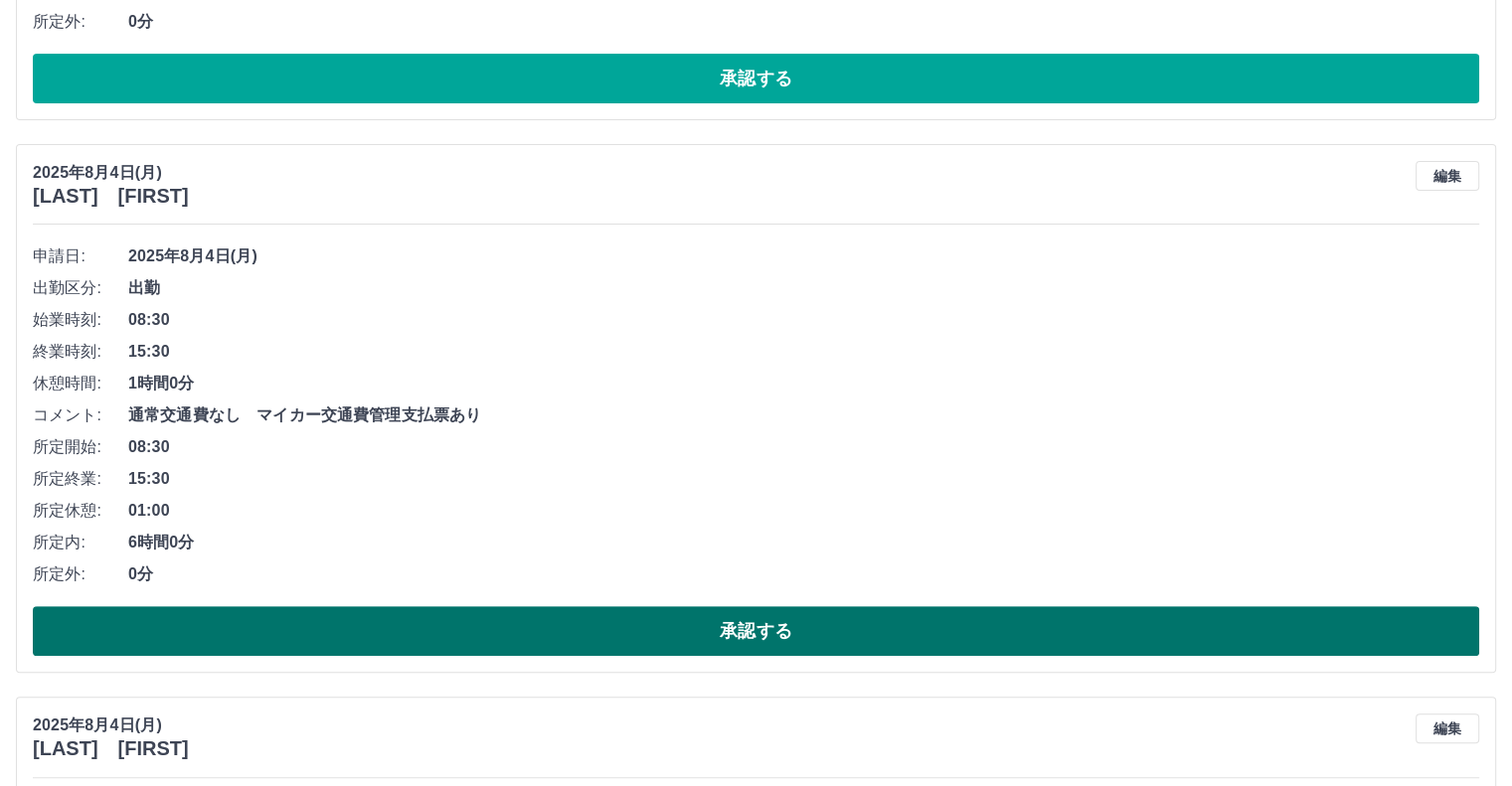click on "承認する" at bounding box center [756, 631] 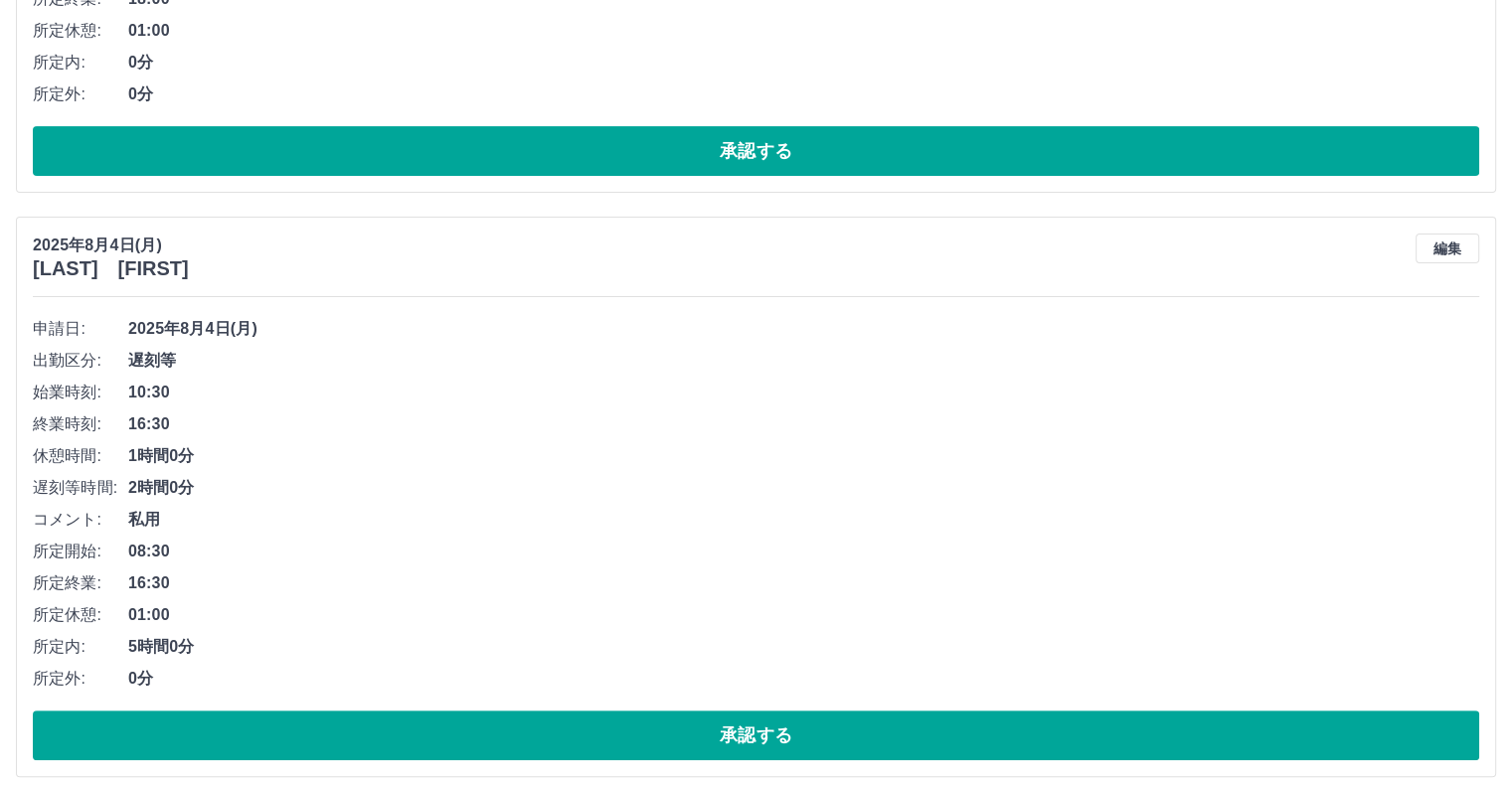 scroll, scrollTop: 382, scrollLeft: 0, axis: vertical 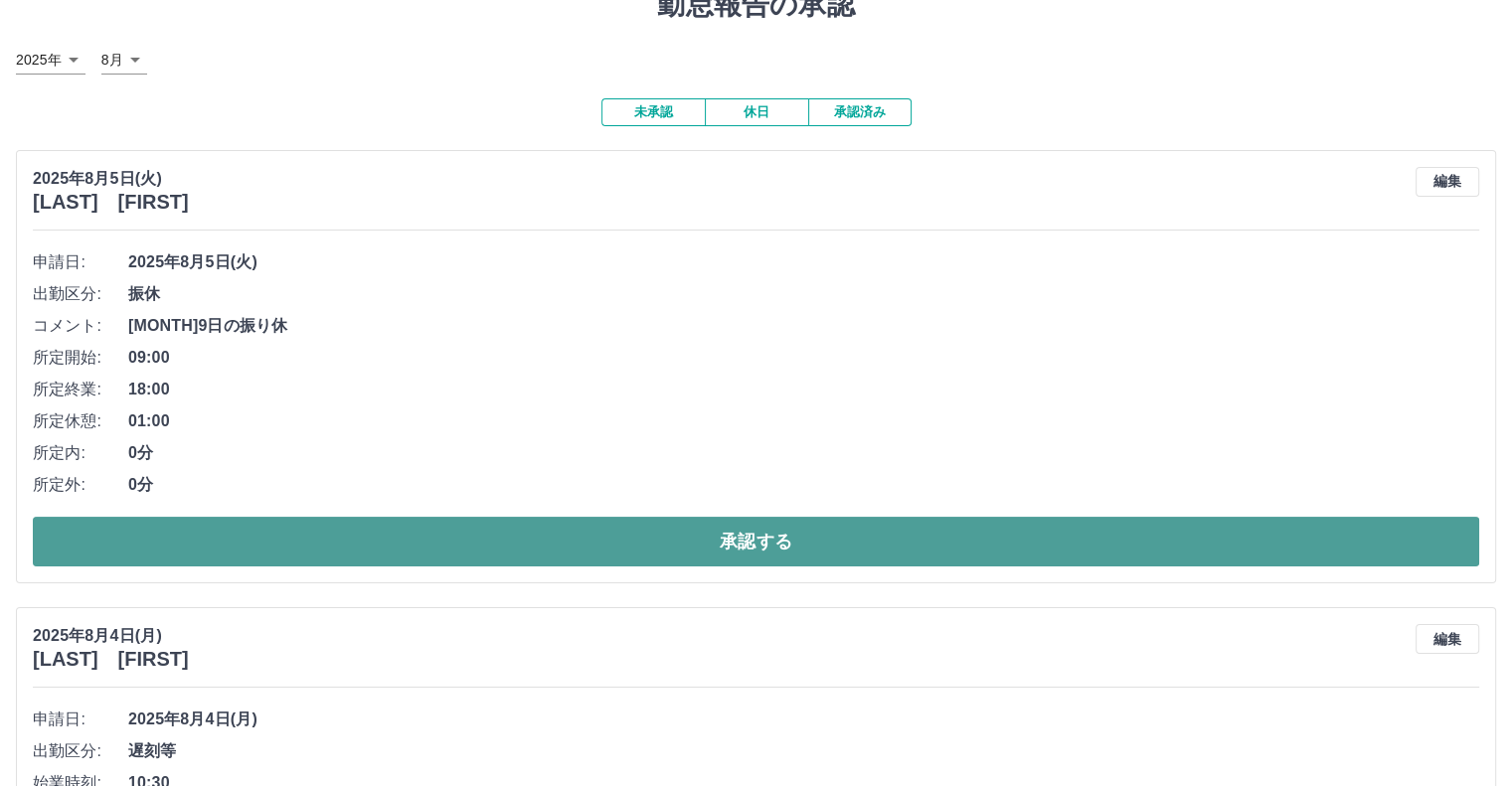 click on "承認する" at bounding box center (756, 542) 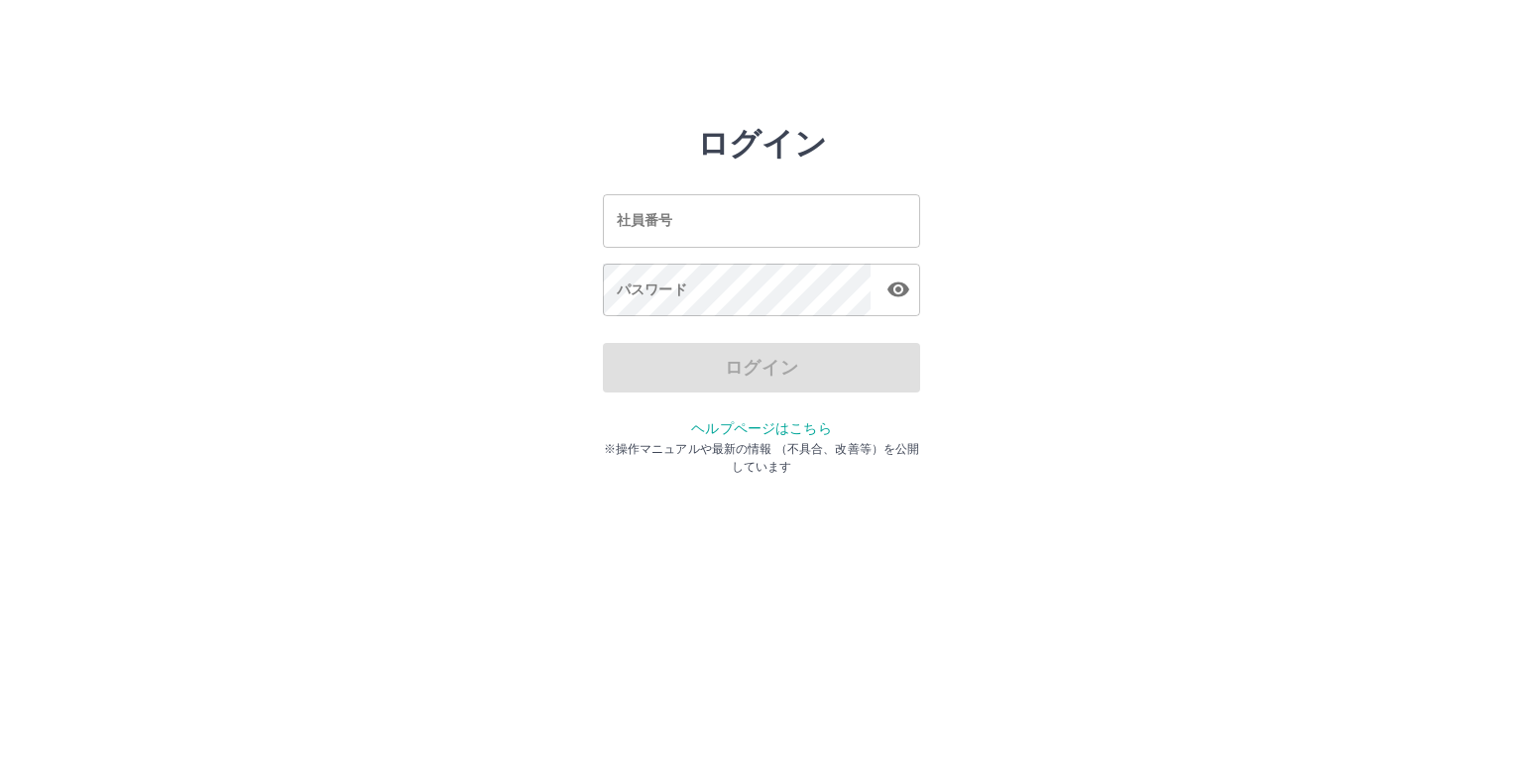 scroll, scrollTop: 0, scrollLeft: 0, axis: both 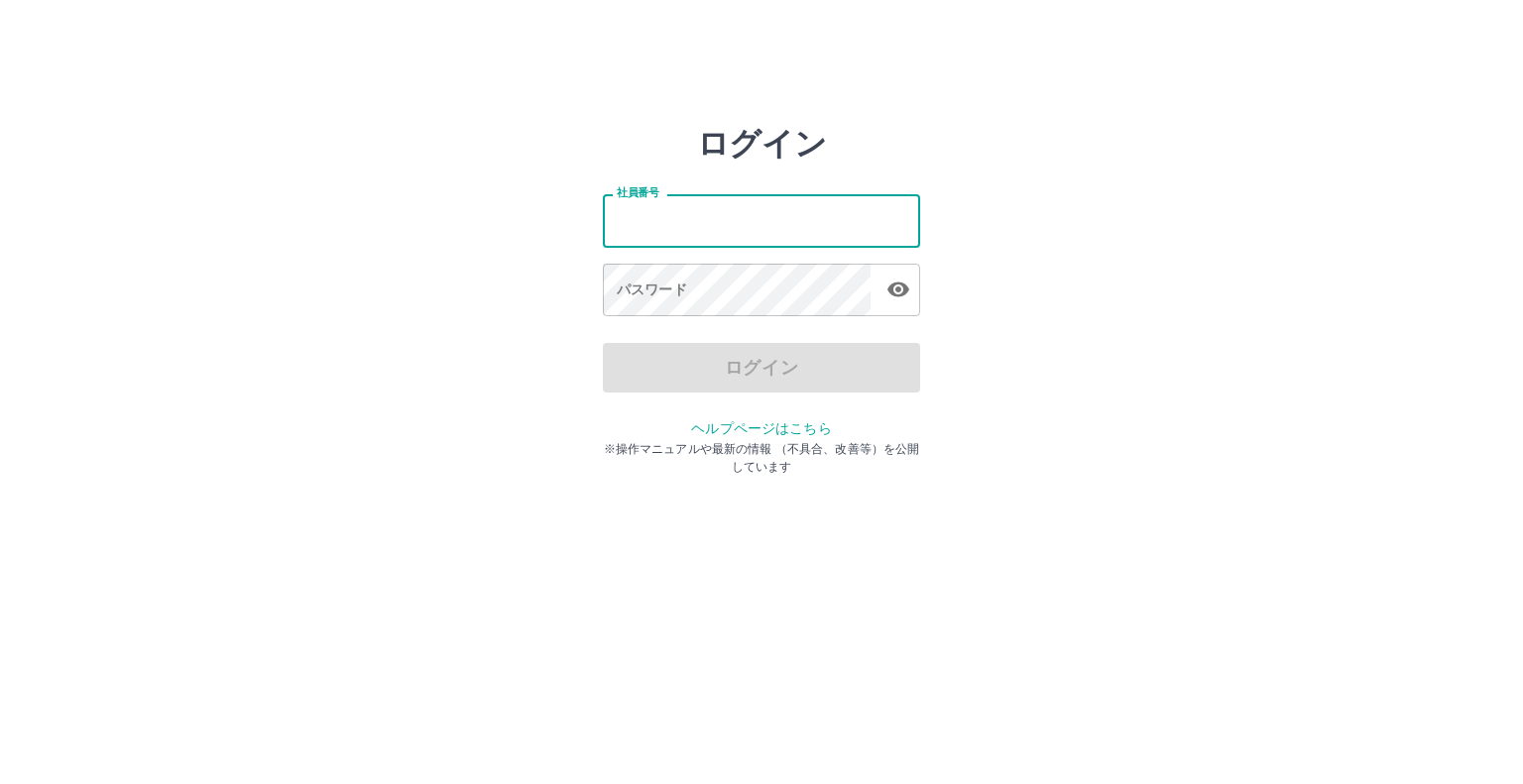 type on "*******" 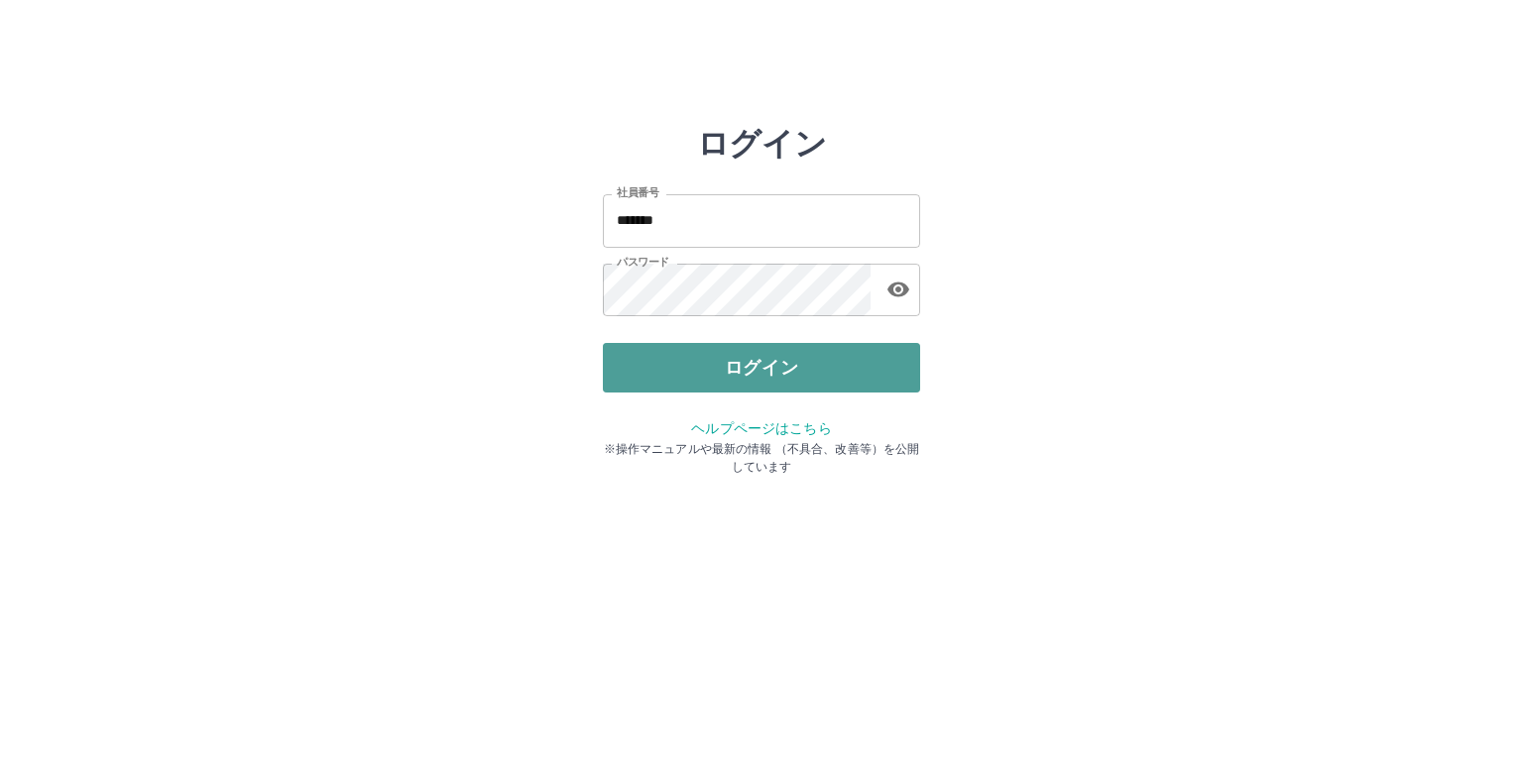 click on "ログイン" at bounding box center [762, 368] 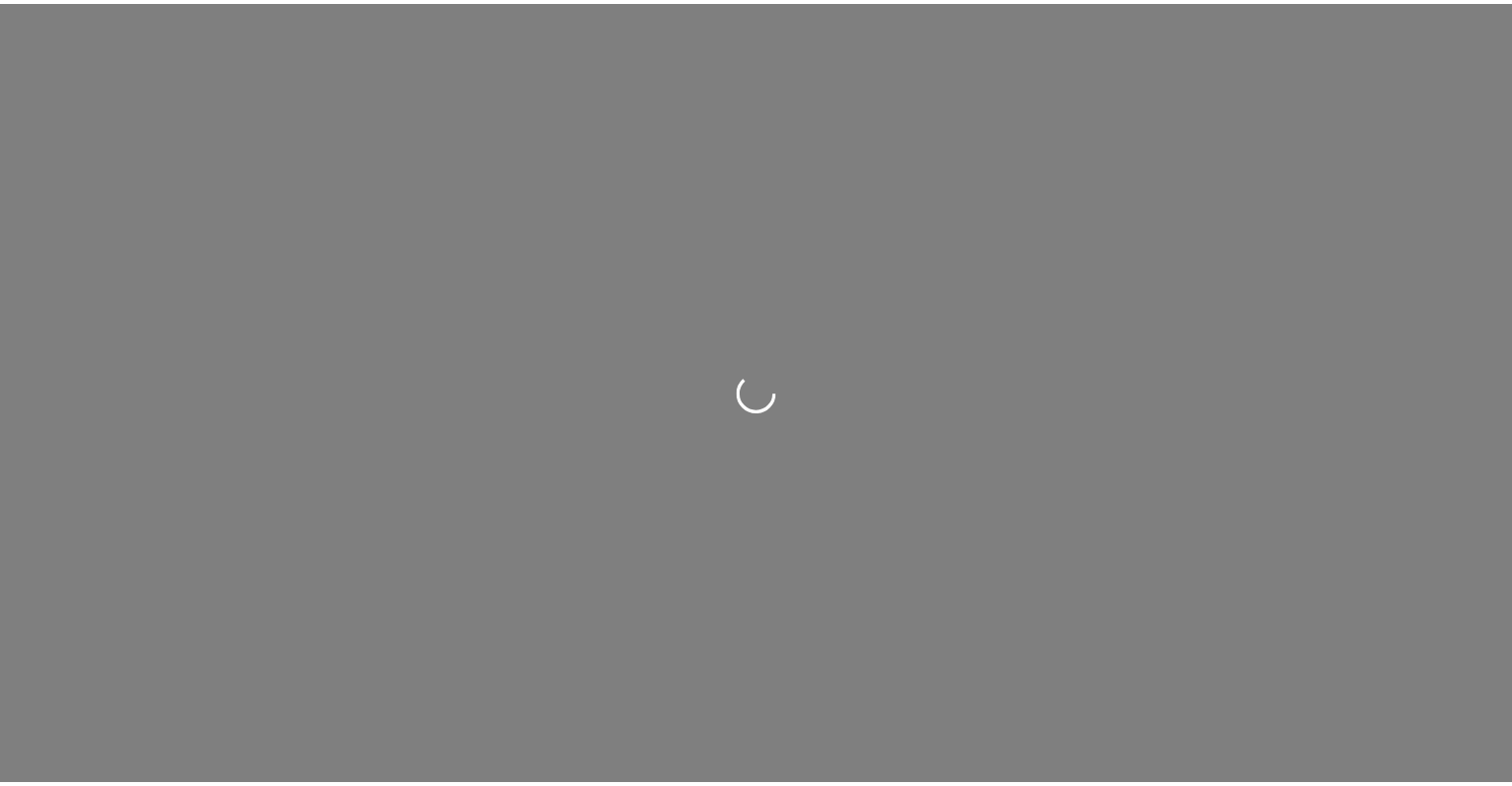 scroll, scrollTop: 0, scrollLeft: 0, axis: both 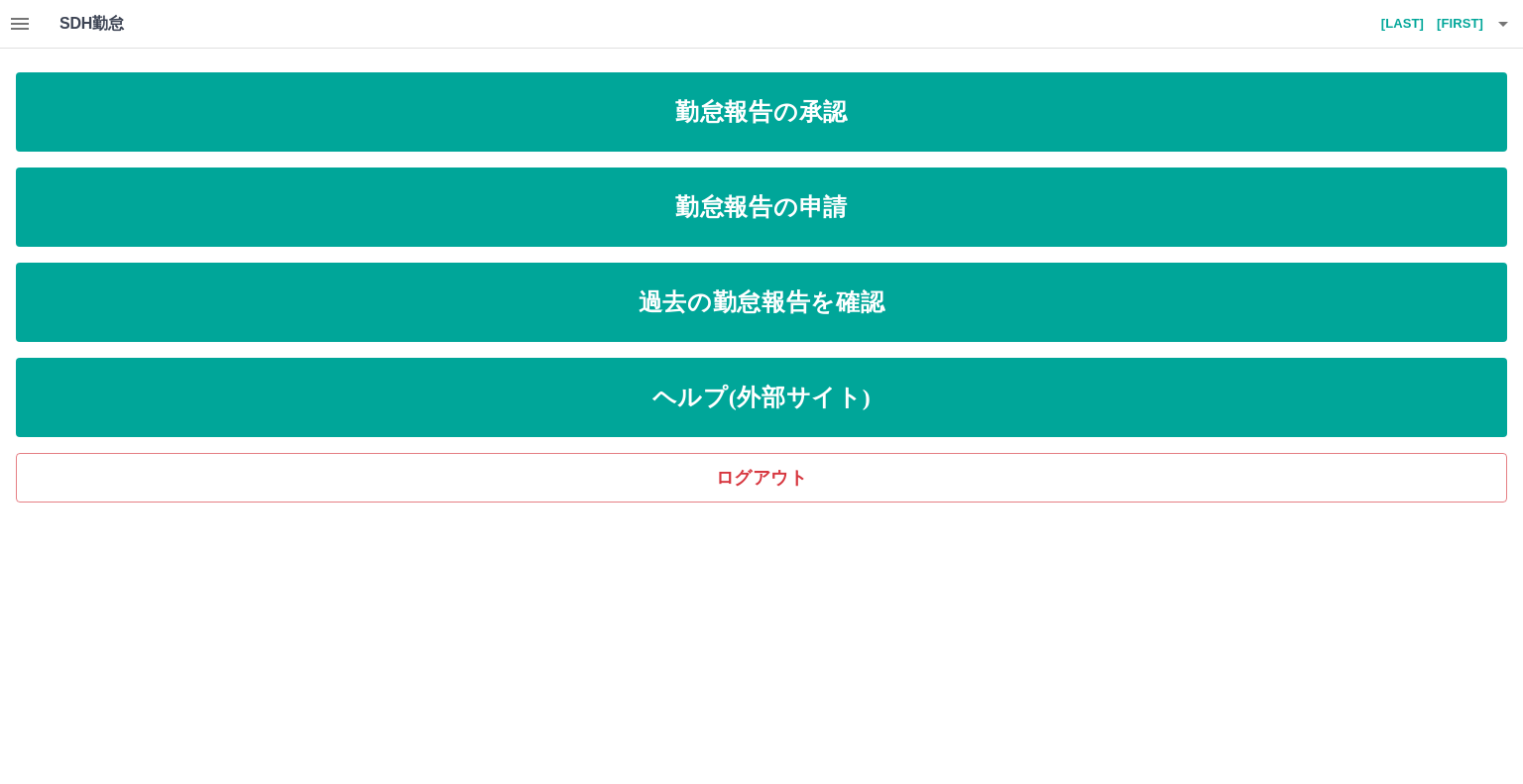 click 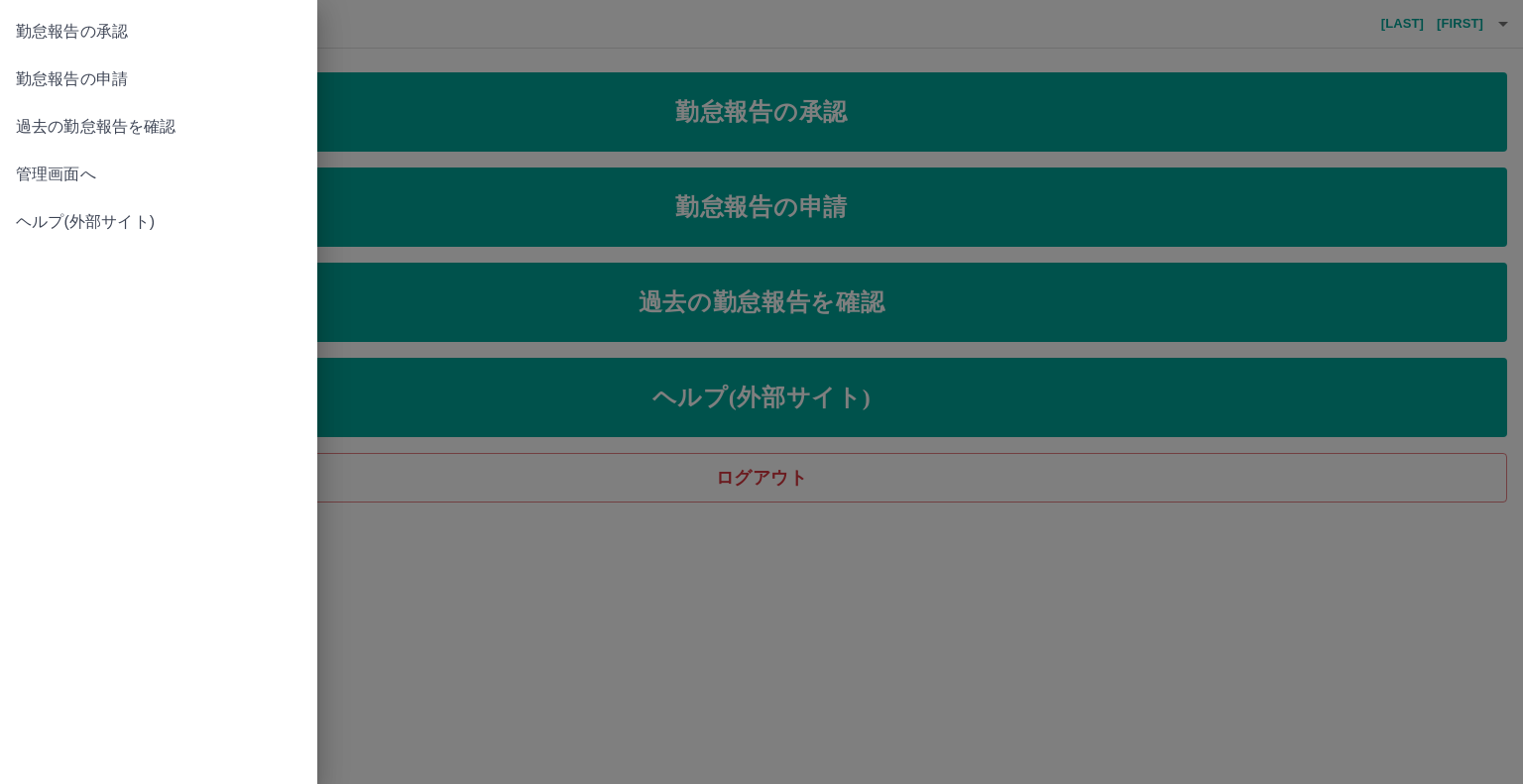 click on "管理画面へ" at bounding box center [159, 174] 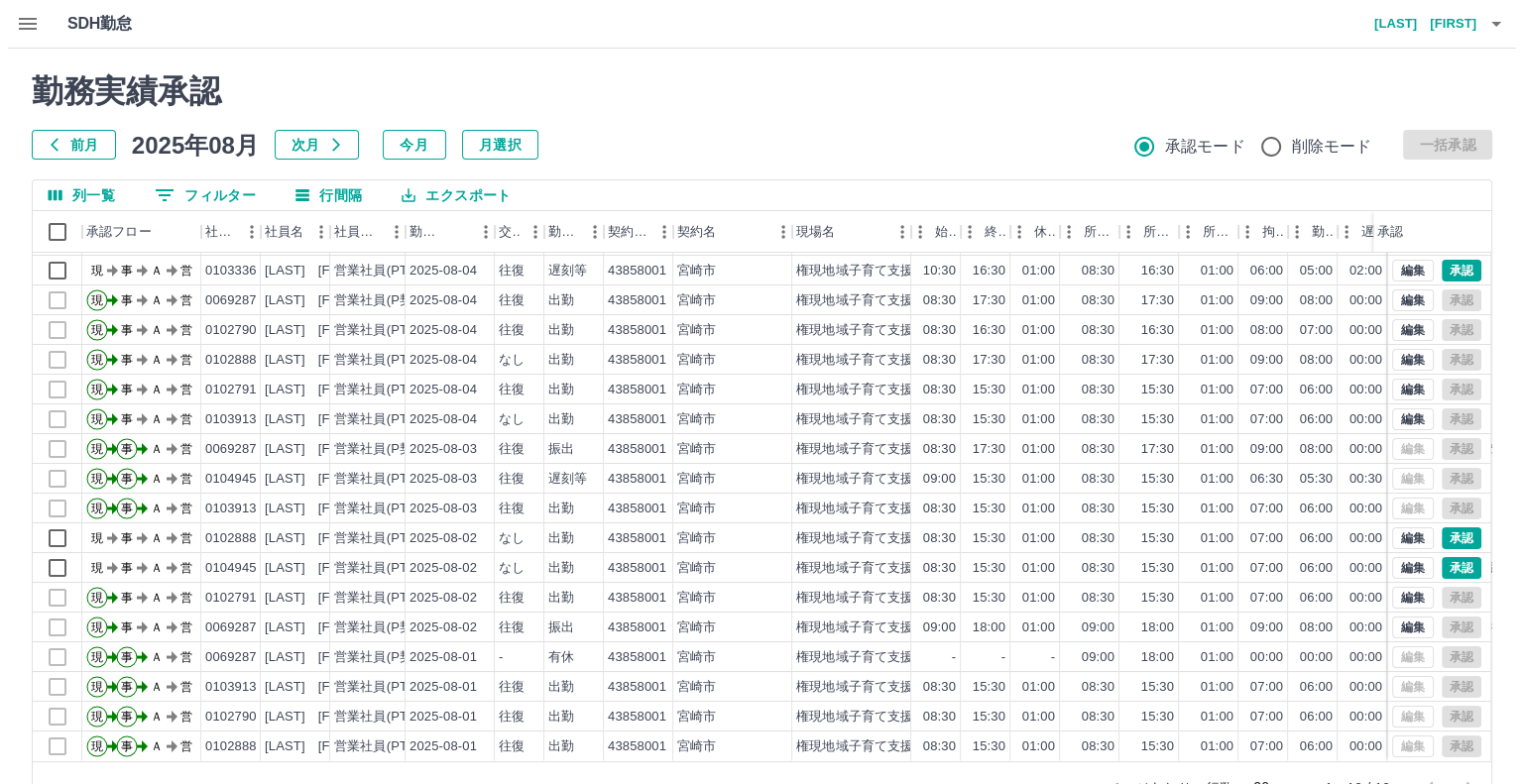 scroll, scrollTop: 70, scrollLeft: 0, axis: vertical 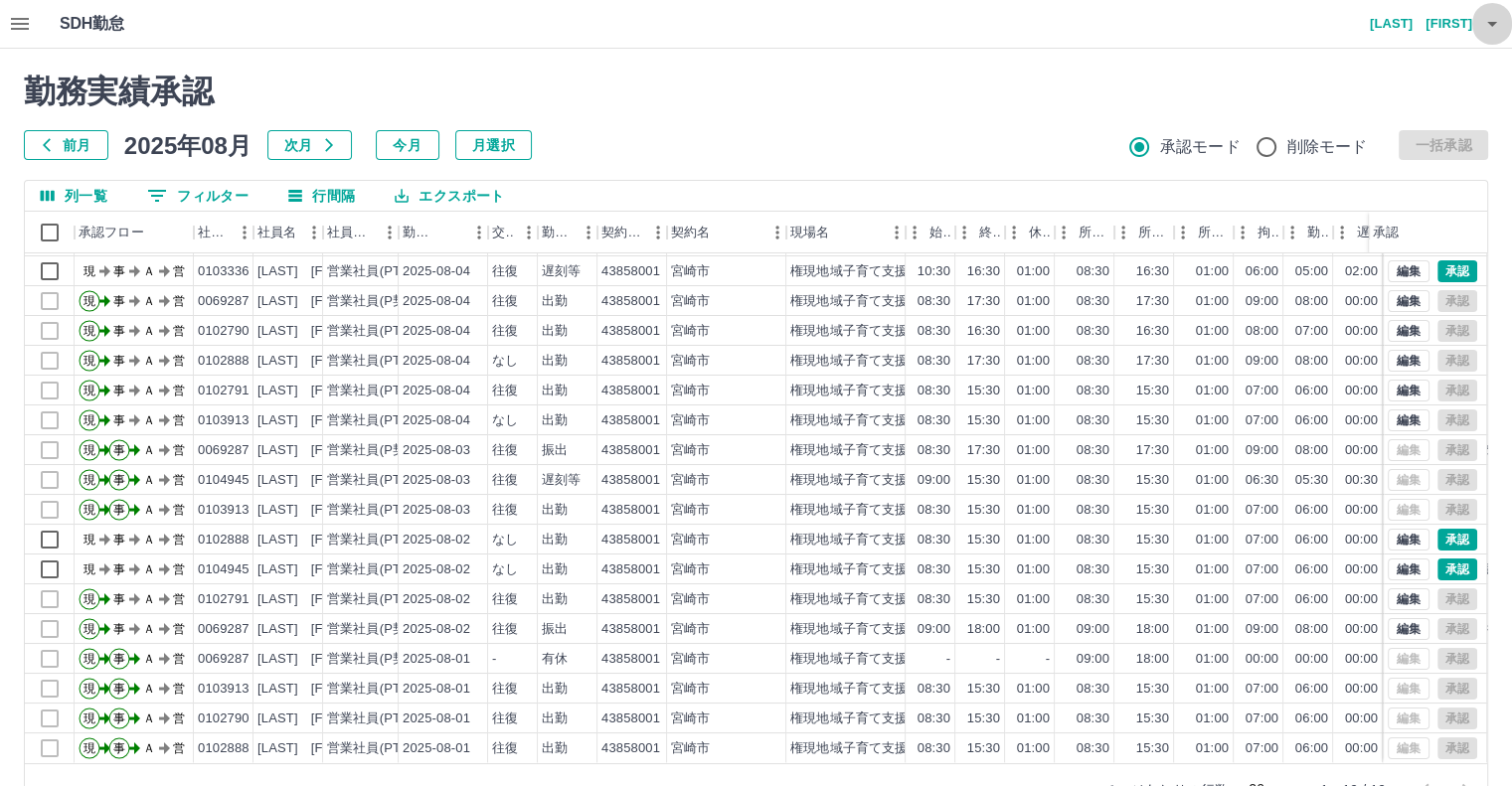 click 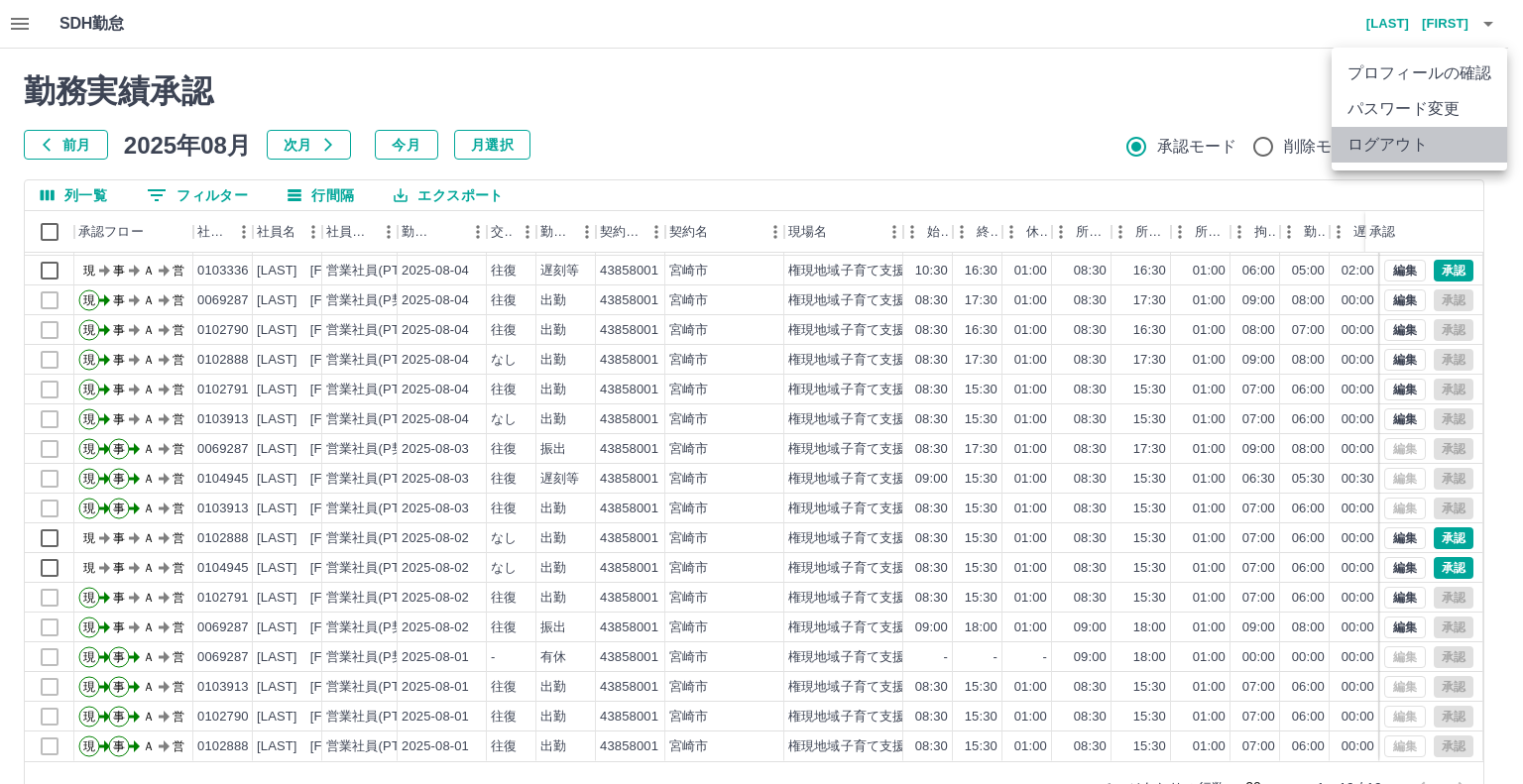 click on "ログアウト" at bounding box center [1419, 145] 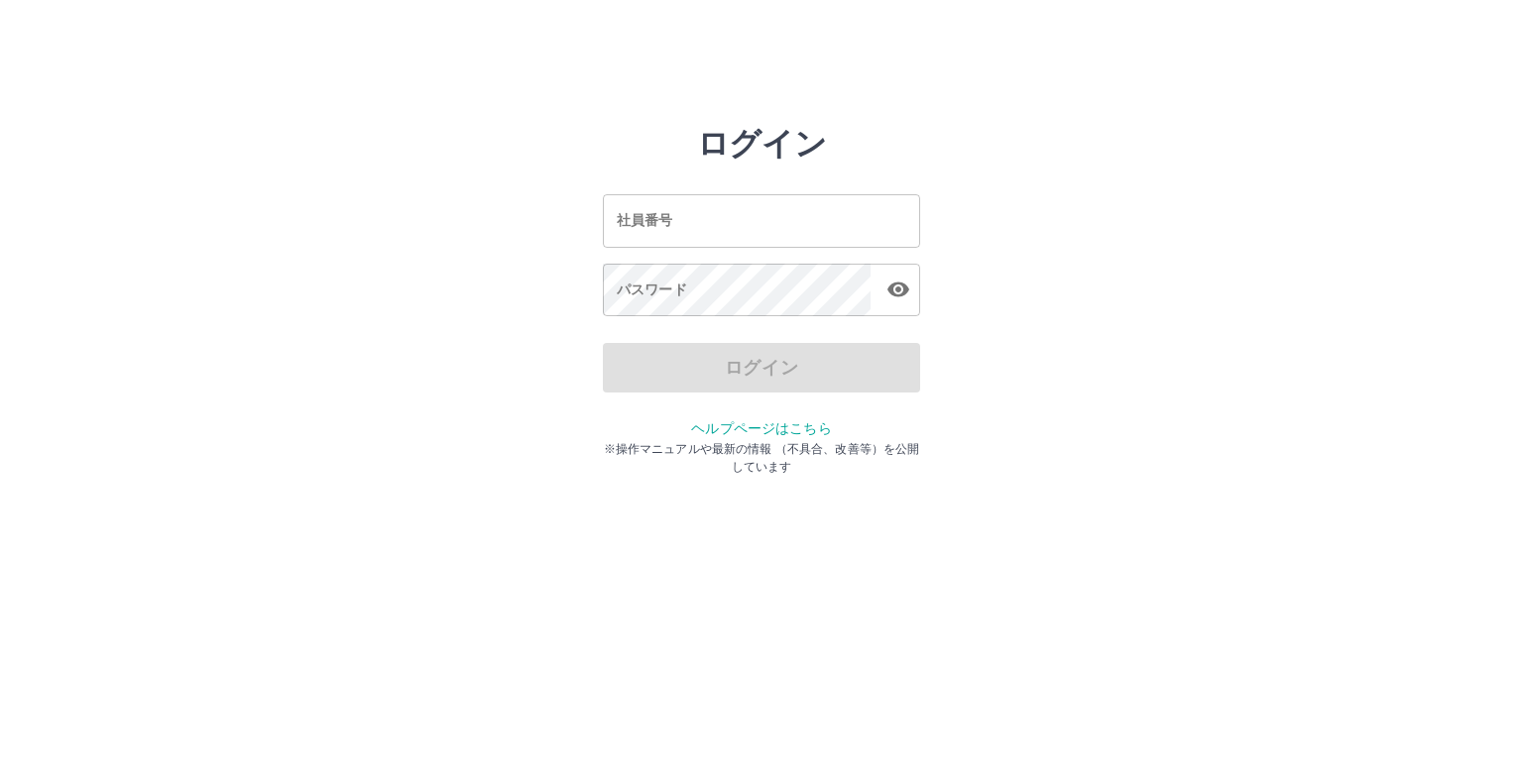 scroll, scrollTop: 0, scrollLeft: 0, axis: both 